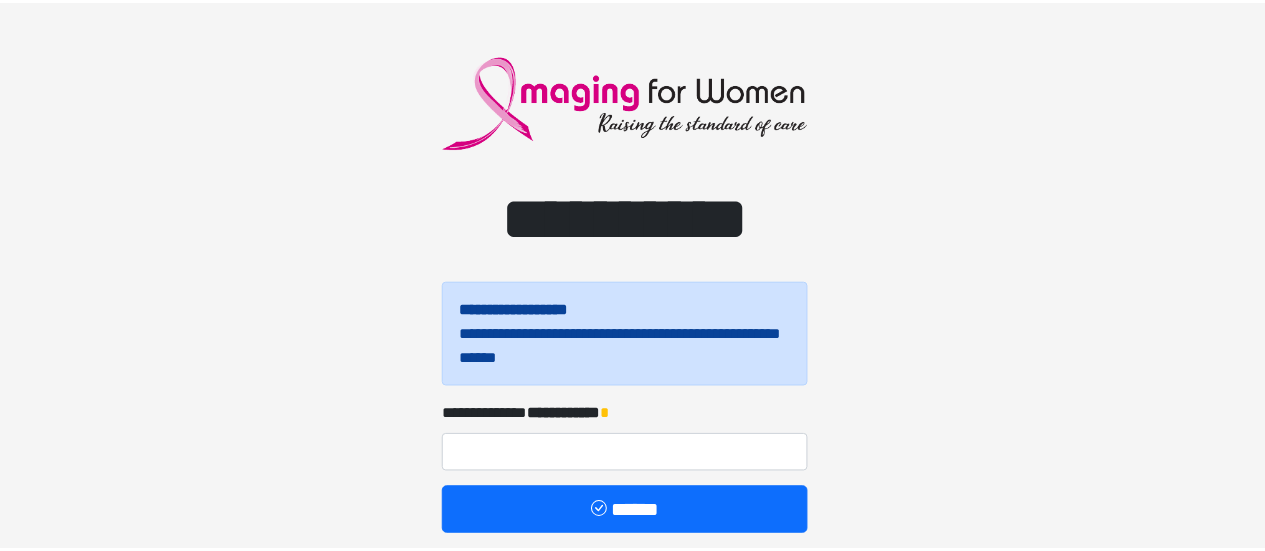 scroll, scrollTop: 0, scrollLeft: 0, axis: both 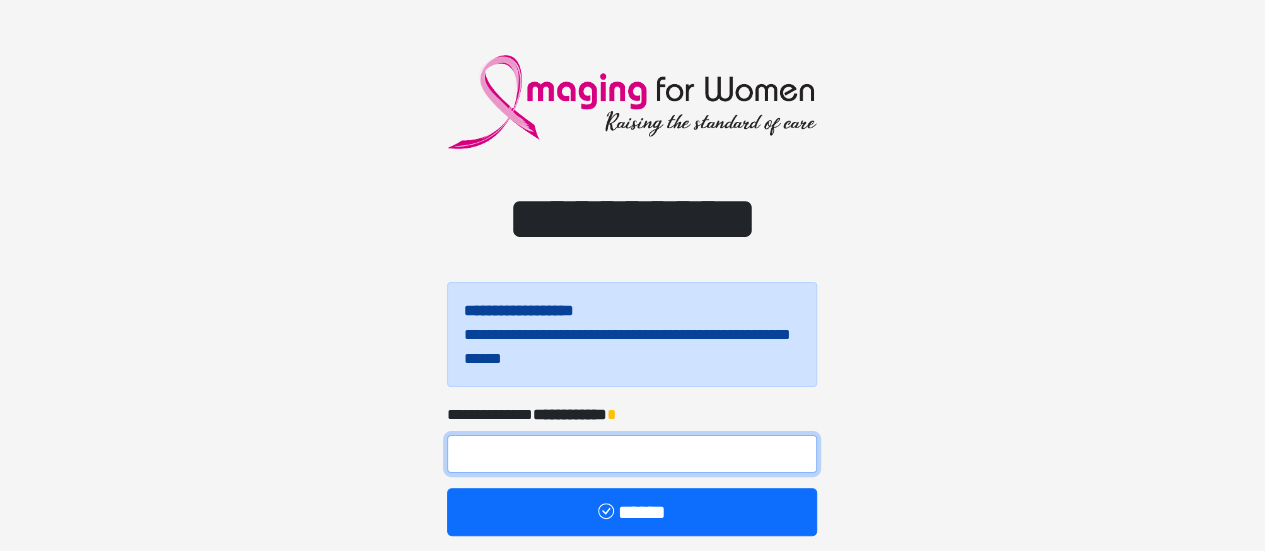 click at bounding box center (632, 454) 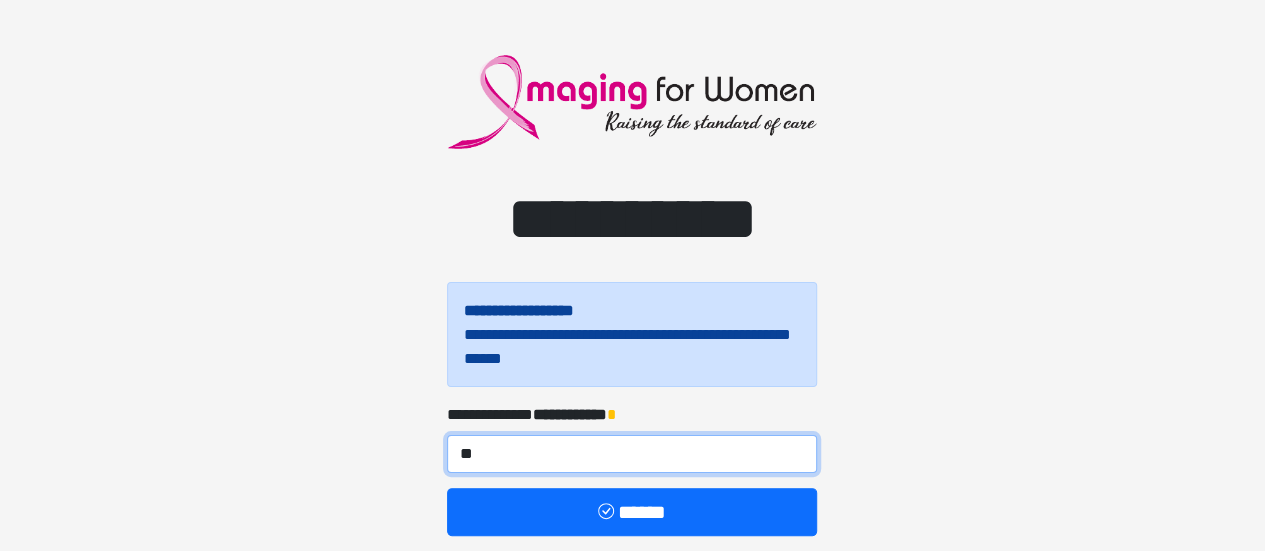 type on "*" 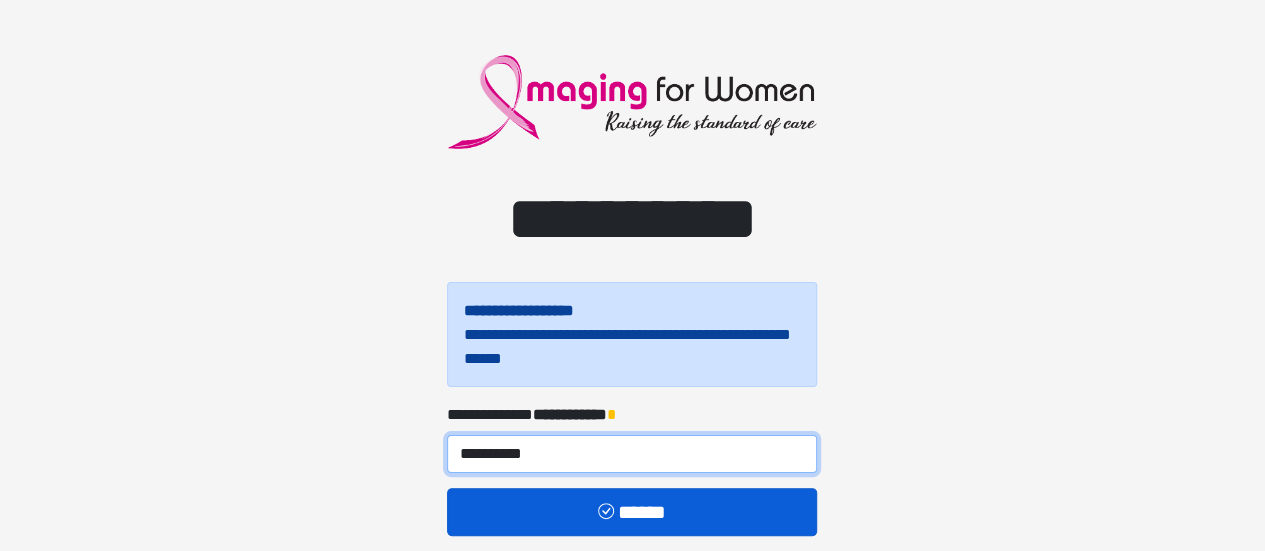type on "**********" 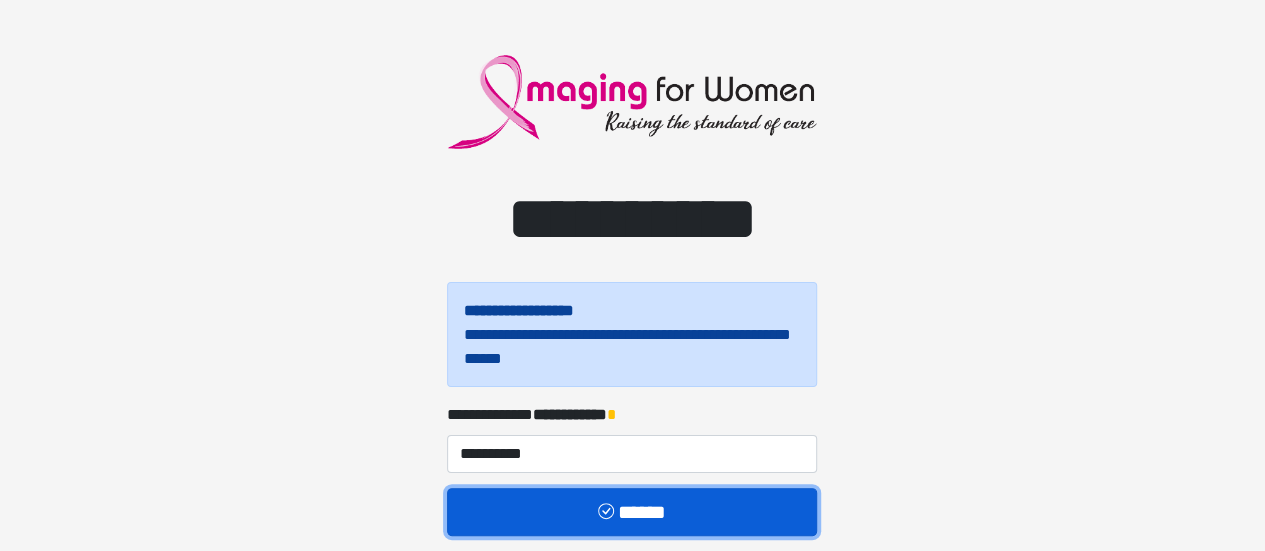 click on "******" at bounding box center [632, 511] 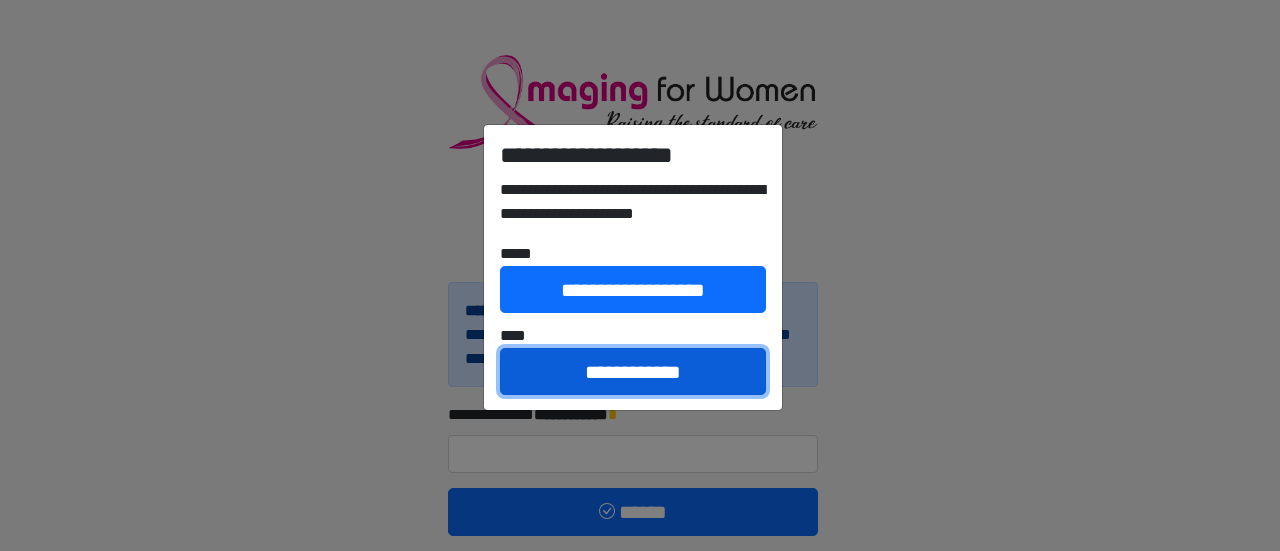 click on "**********" at bounding box center (633, 371) 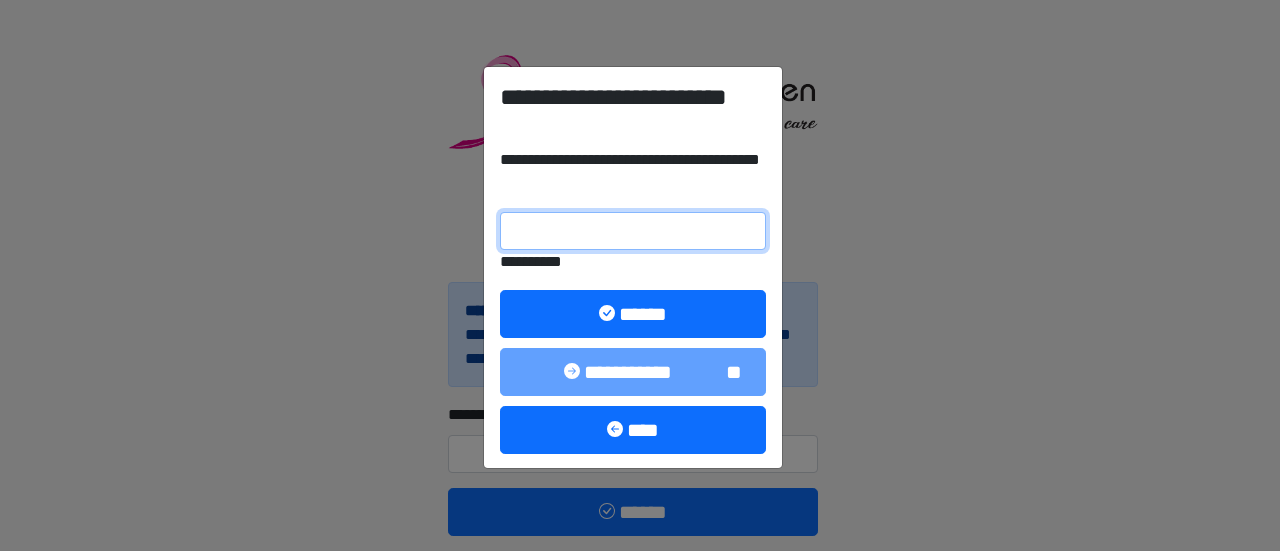 click on "**********" at bounding box center (633, 231) 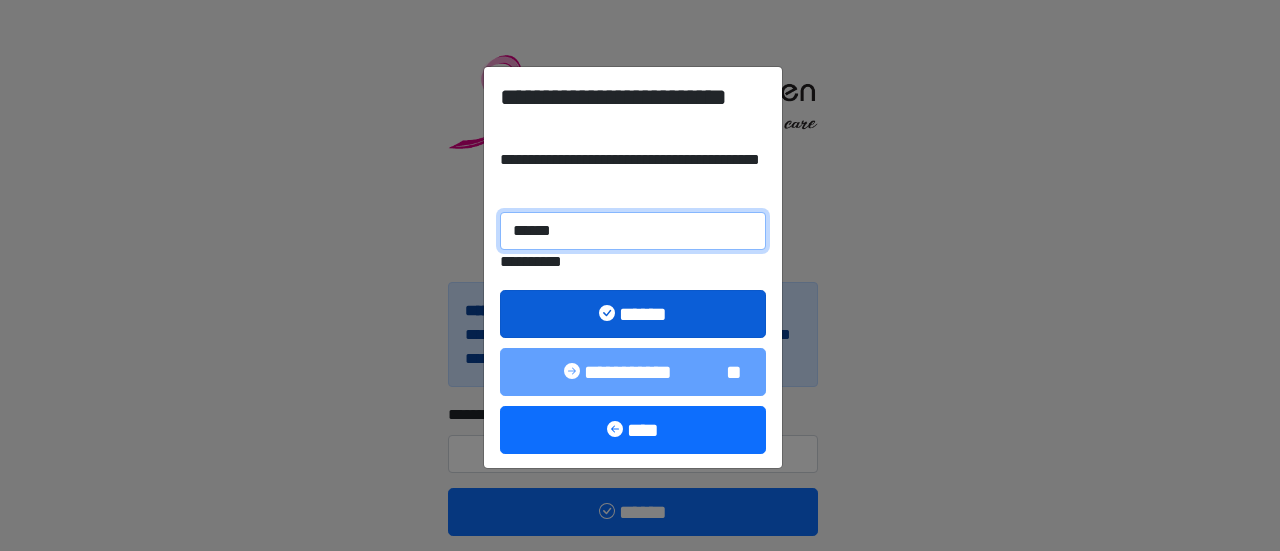 type on "******" 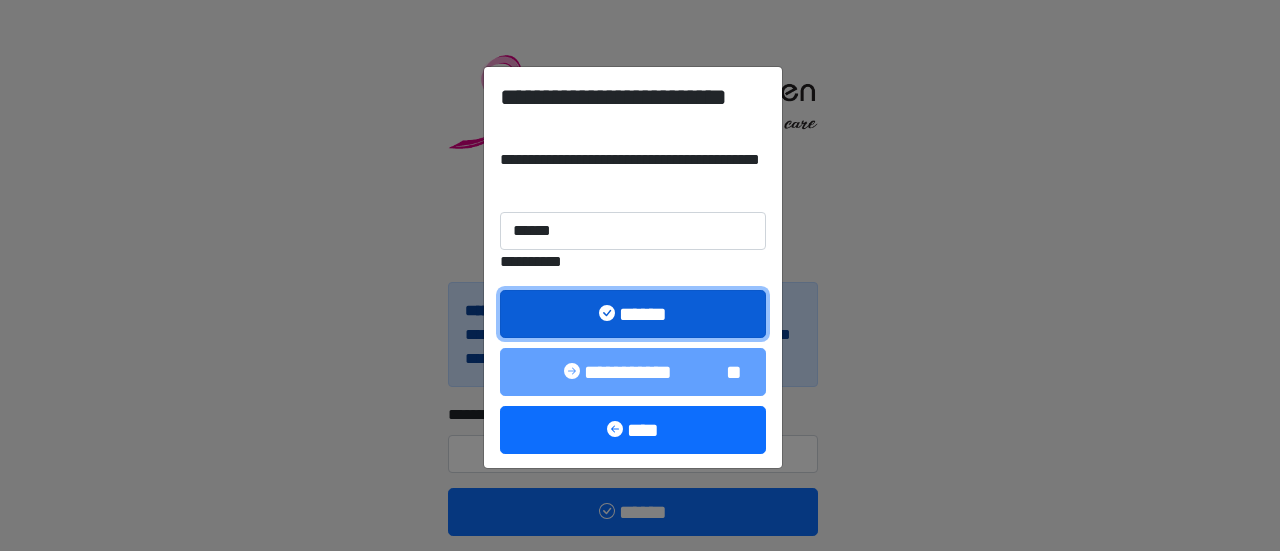 click on "******" at bounding box center (633, 313) 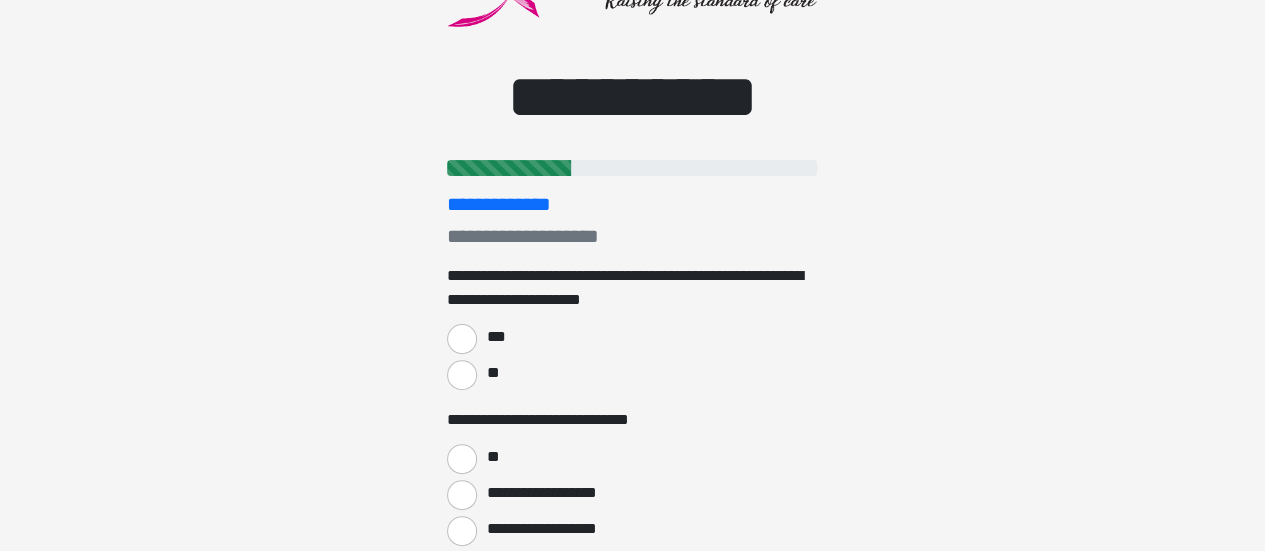 scroll, scrollTop: 200, scrollLeft: 0, axis: vertical 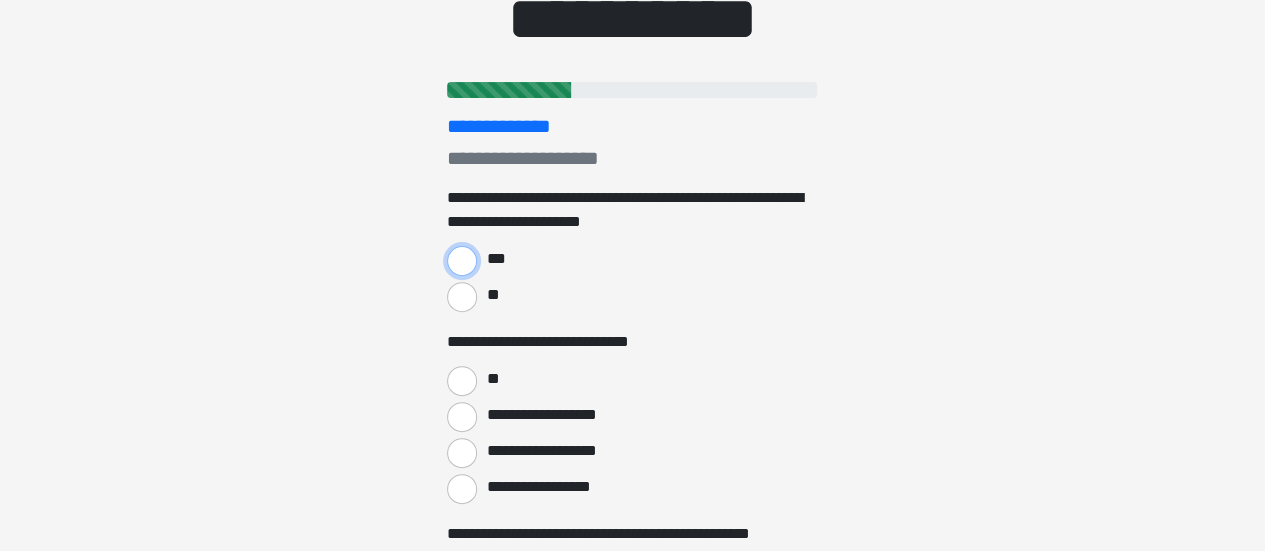 click on "***" at bounding box center (462, 261) 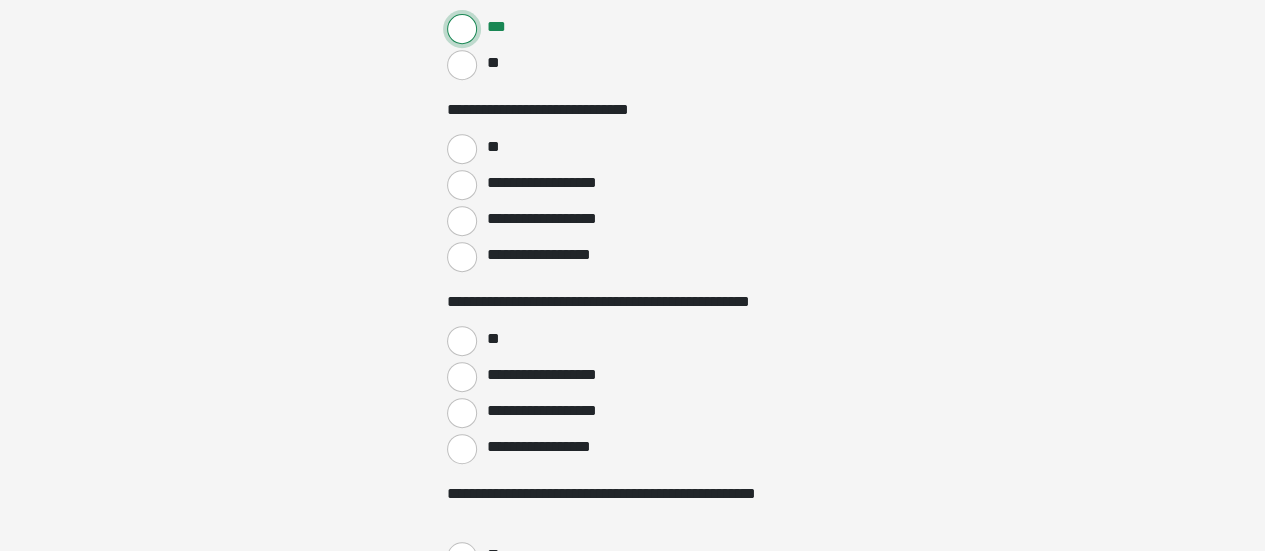 scroll, scrollTop: 400, scrollLeft: 0, axis: vertical 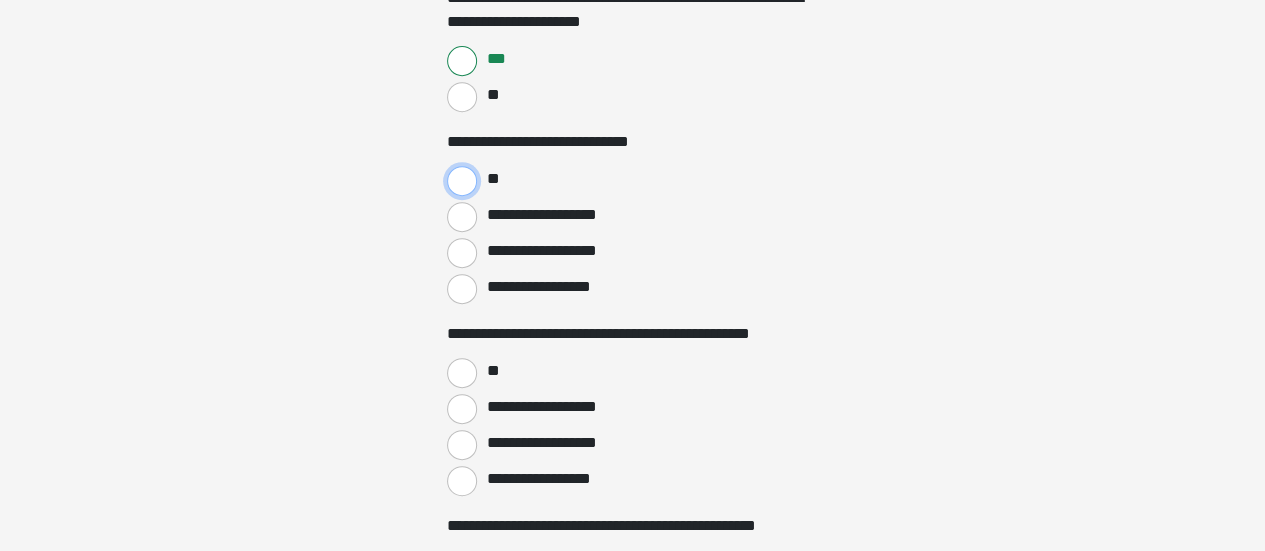 click on "**" at bounding box center (462, 181) 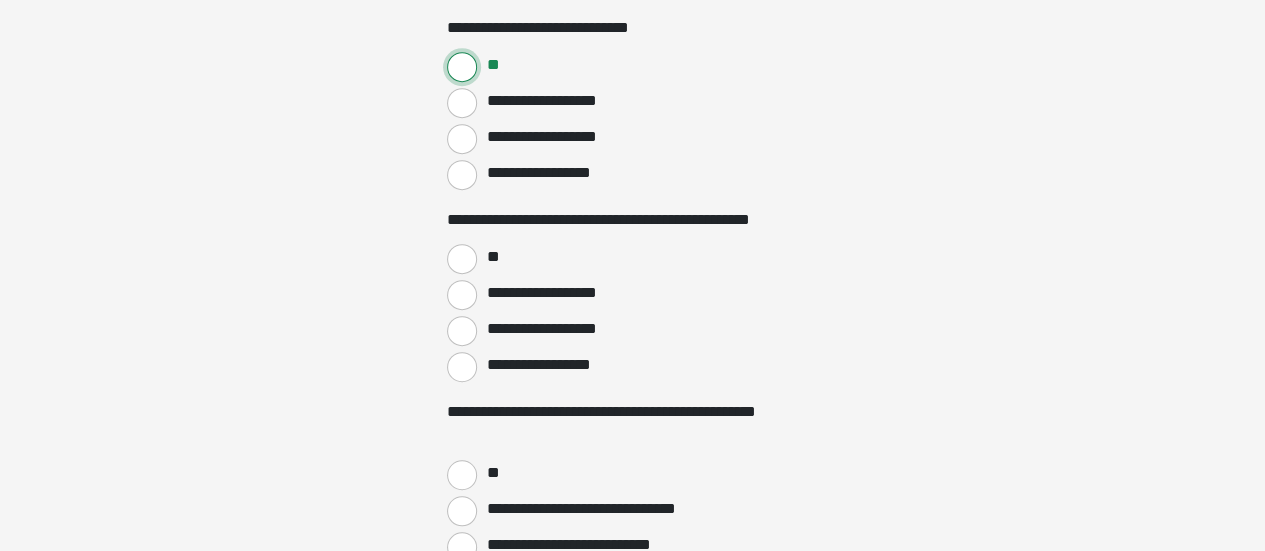 scroll, scrollTop: 600, scrollLeft: 0, axis: vertical 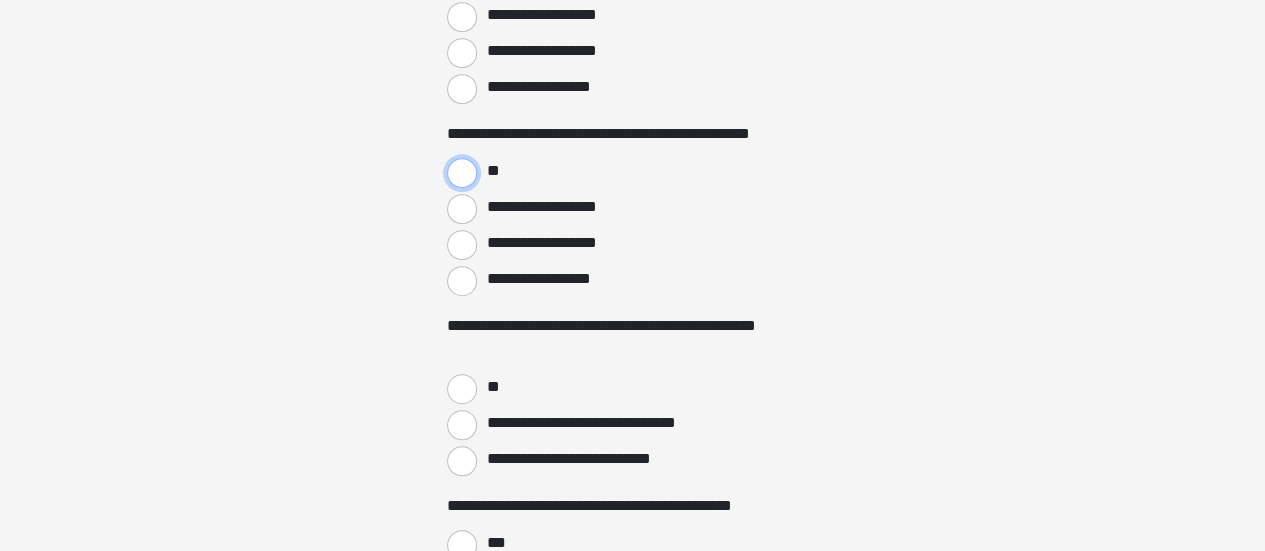 click on "**" at bounding box center (462, 173) 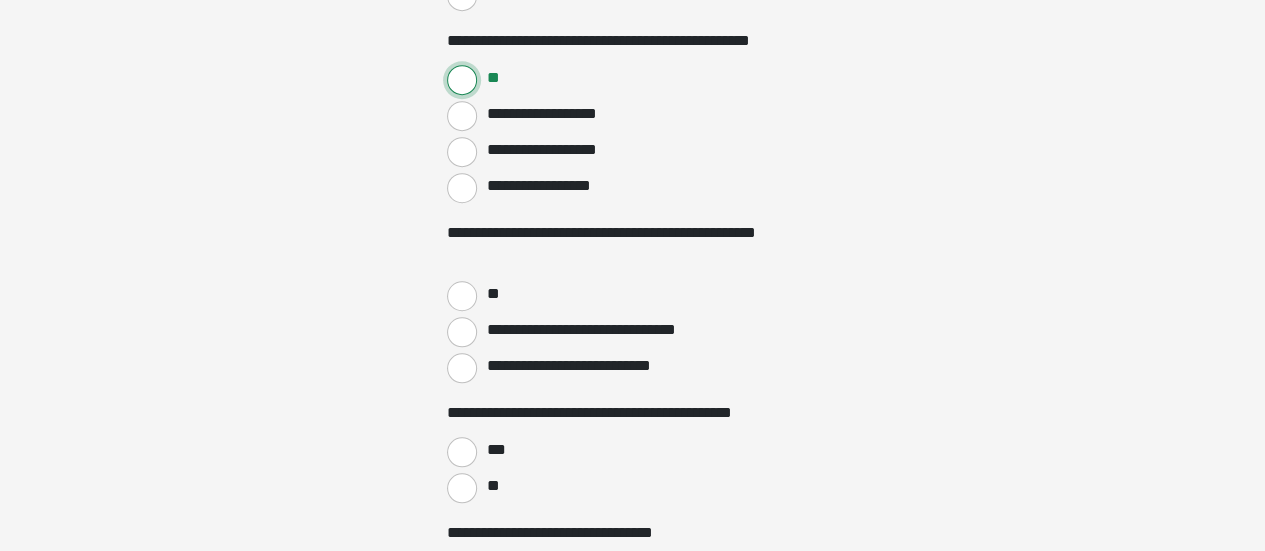 scroll, scrollTop: 800, scrollLeft: 0, axis: vertical 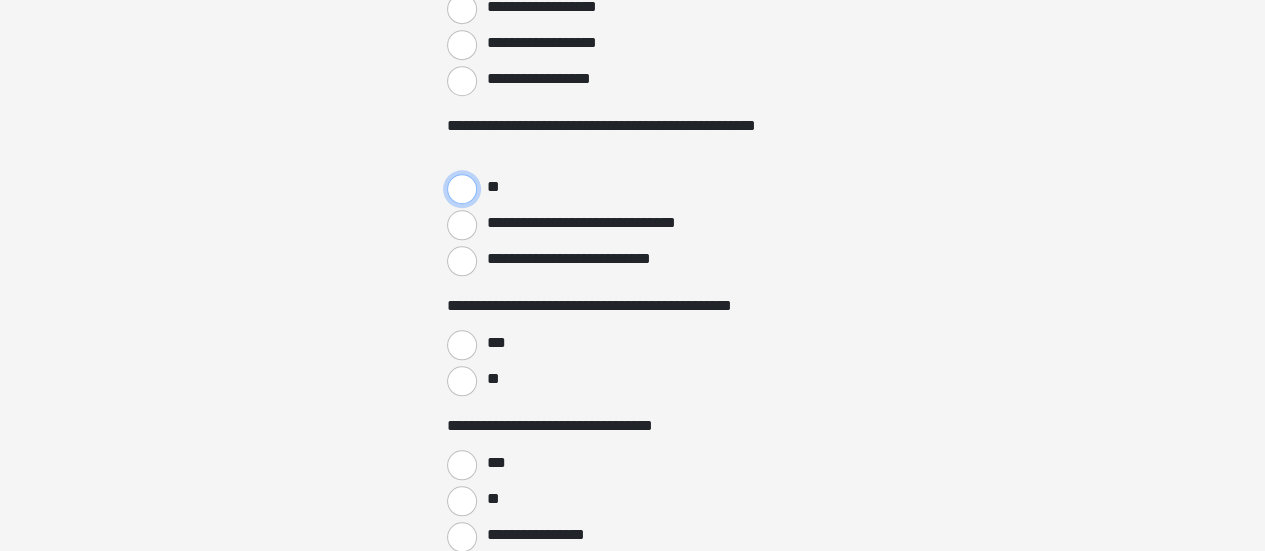 click on "**" at bounding box center [462, 189] 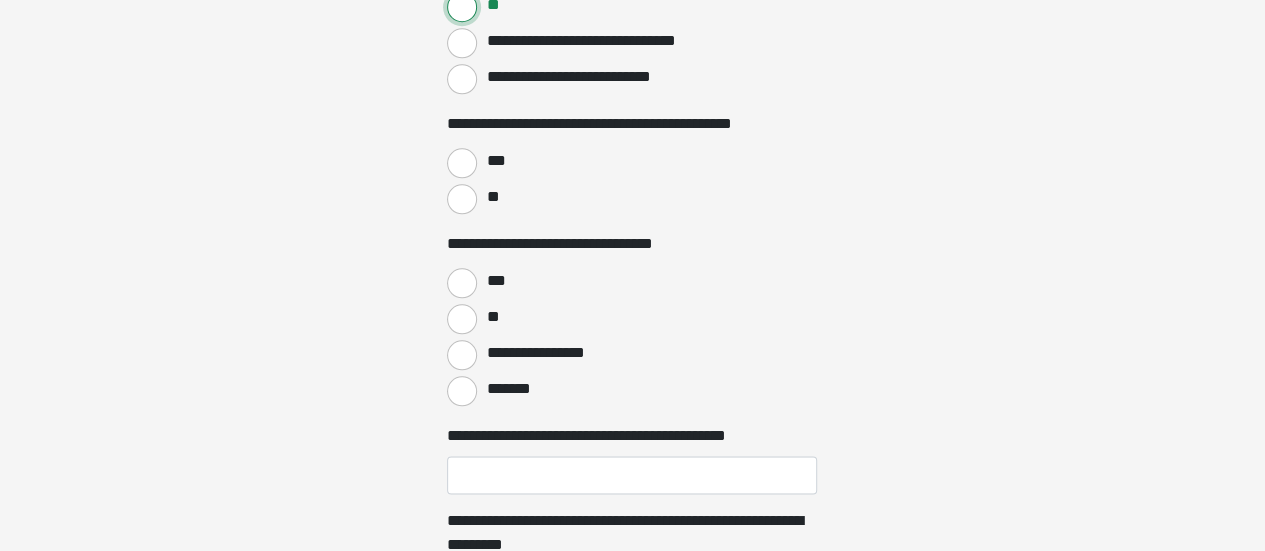 scroll, scrollTop: 1000, scrollLeft: 0, axis: vertical 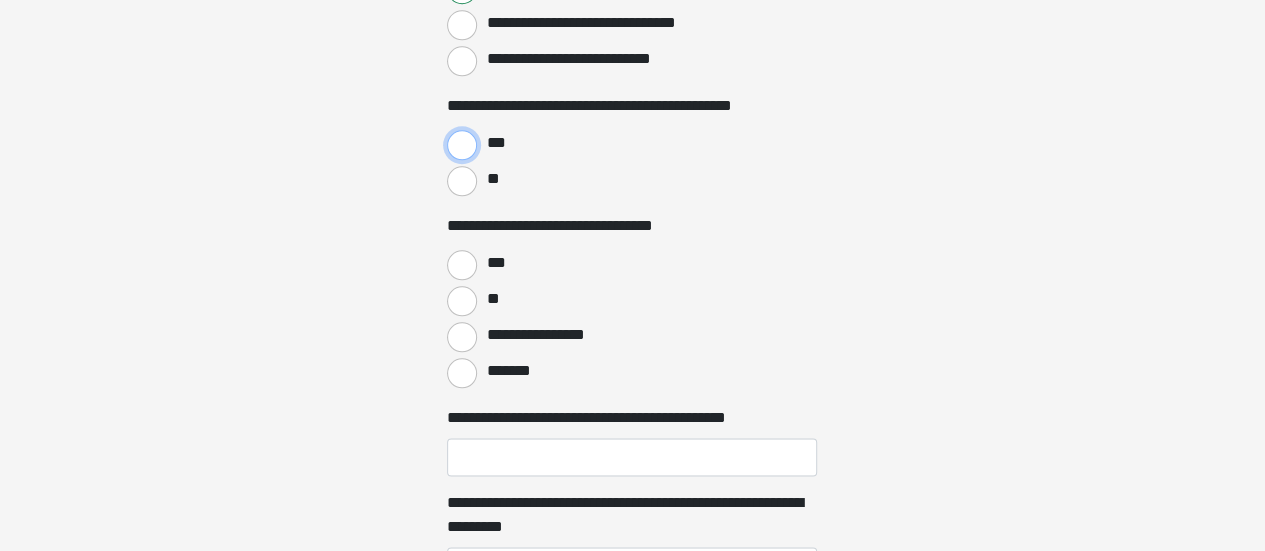 click on "***" at bounding box center [462, 145] 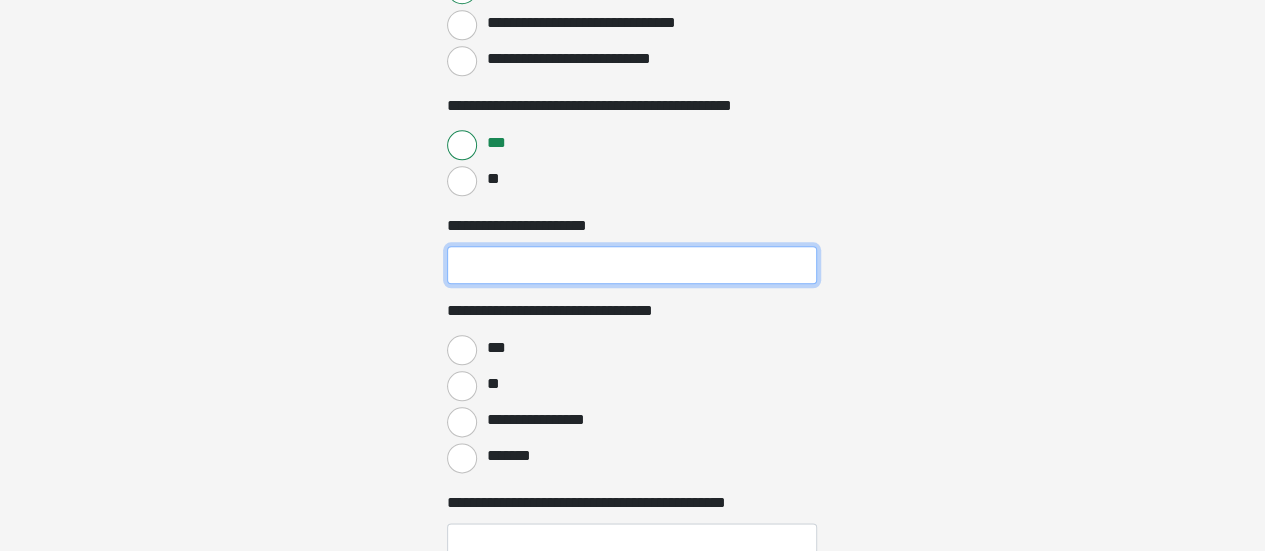 click on "**********" at bounding box center (632, 265) 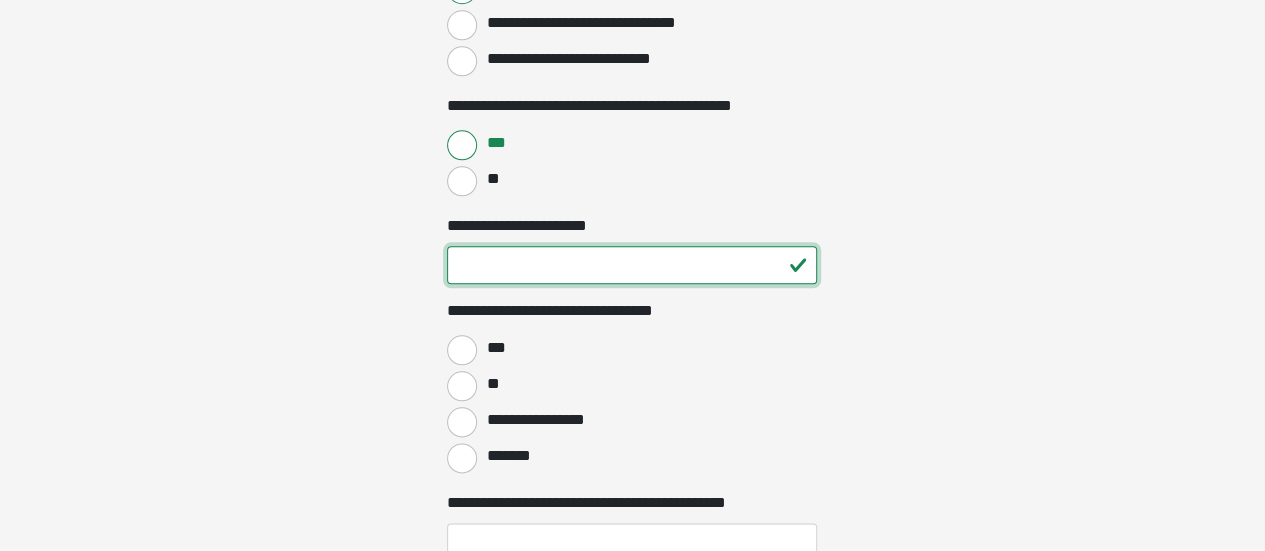type on "**" 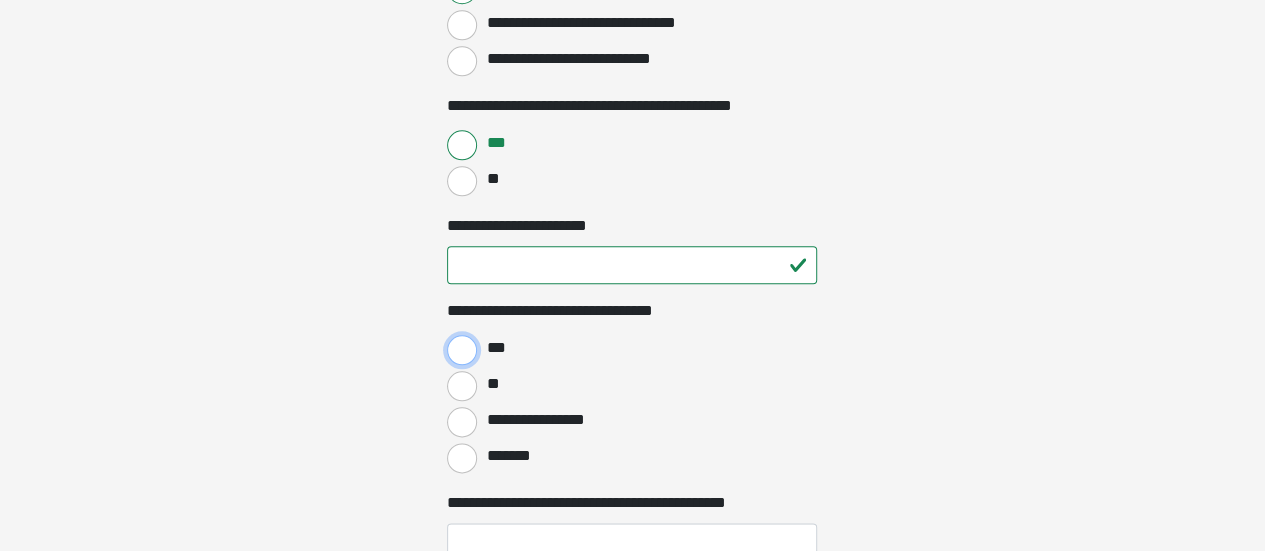 click on "***" at bounding box center (462, 350) 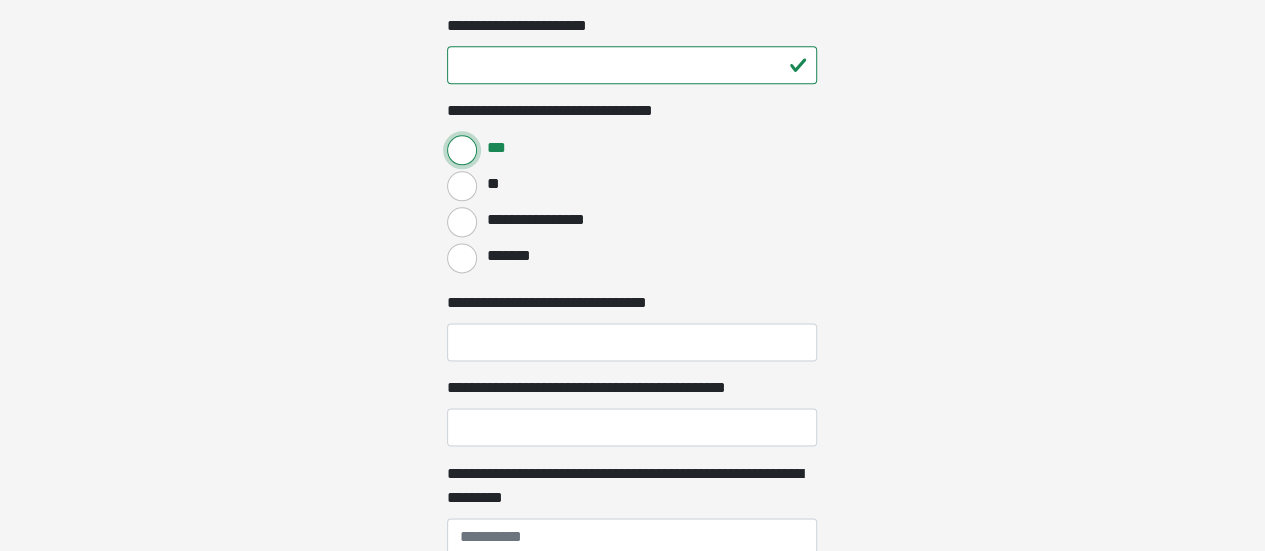scroll, scrollTop: 1400, scrollLeft: 0, axis: vertical 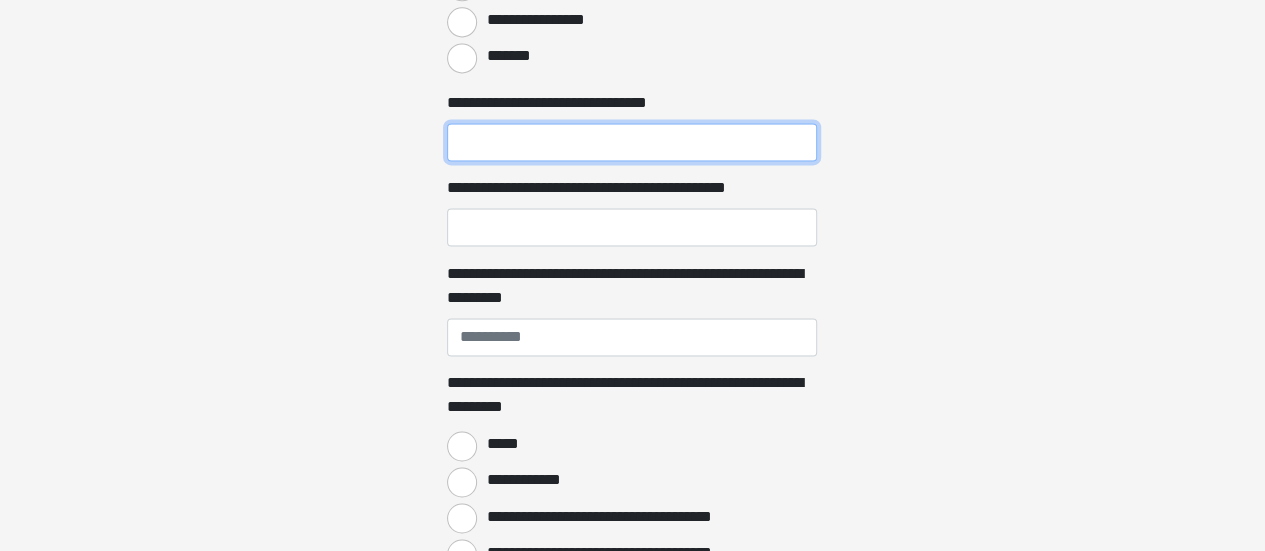 click on "**********" at bounding box center [632, 142] 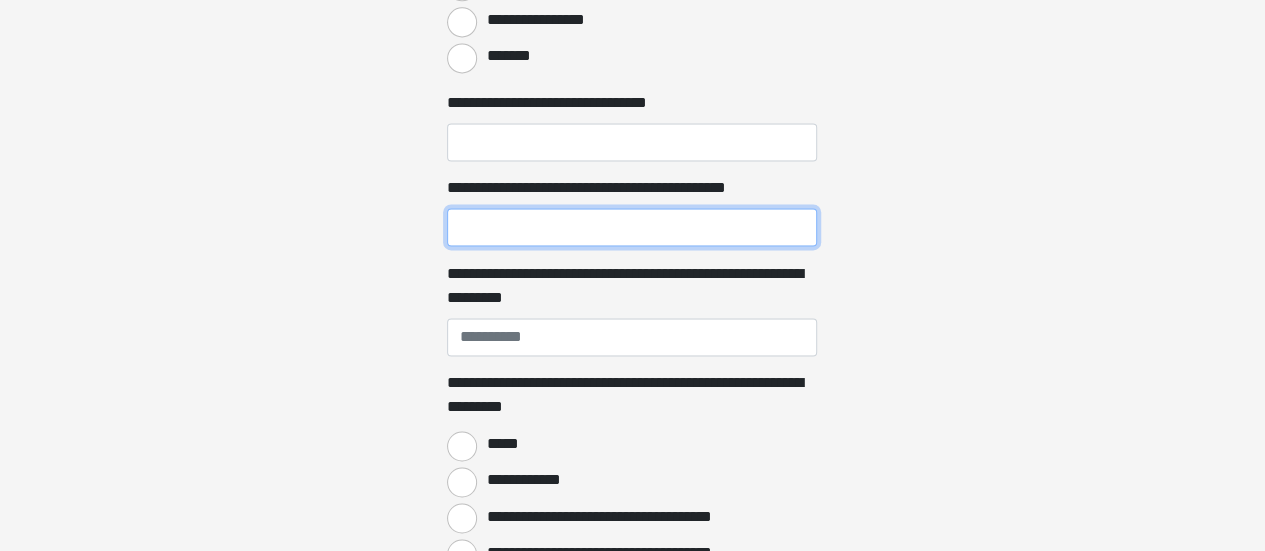 click on "**********" at bounding box center [632, 227] 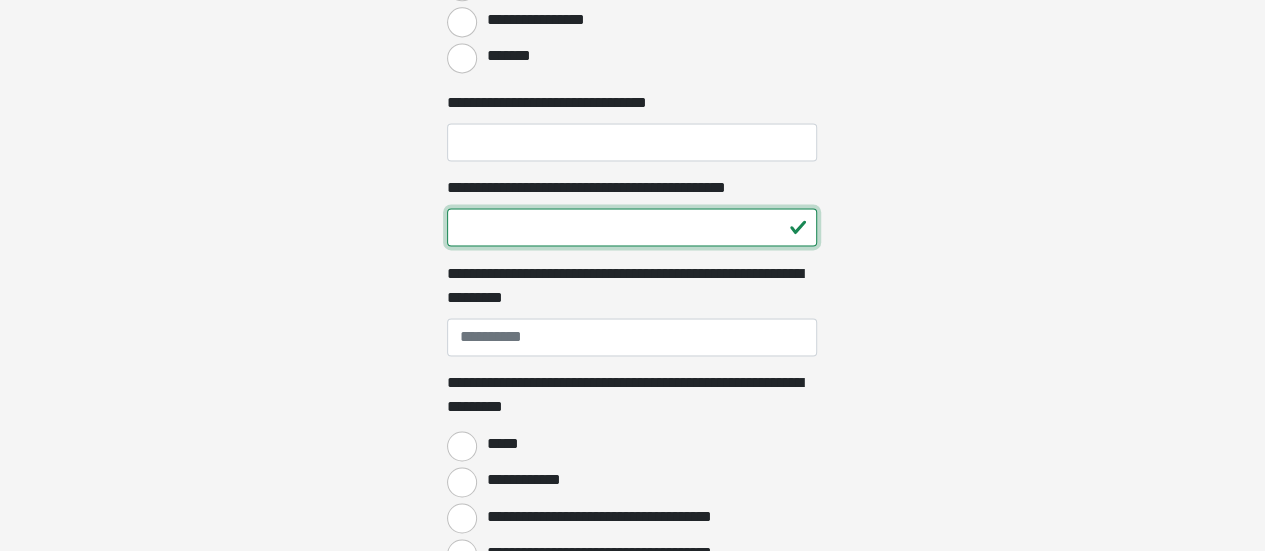 type on "**" 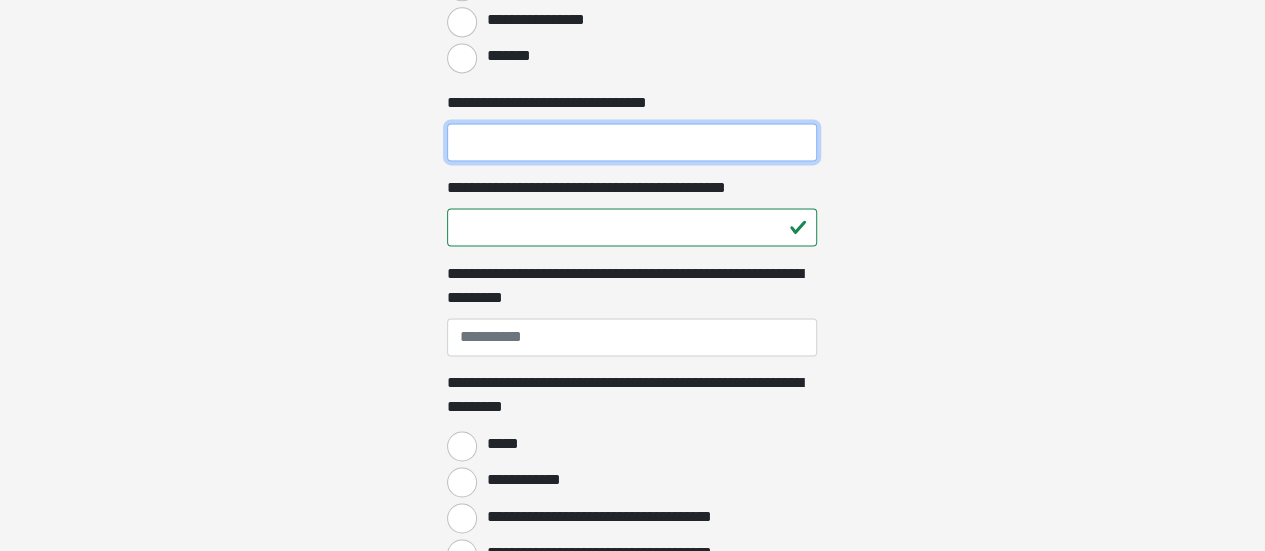 click on "**********" at bounding box center [632, 142] 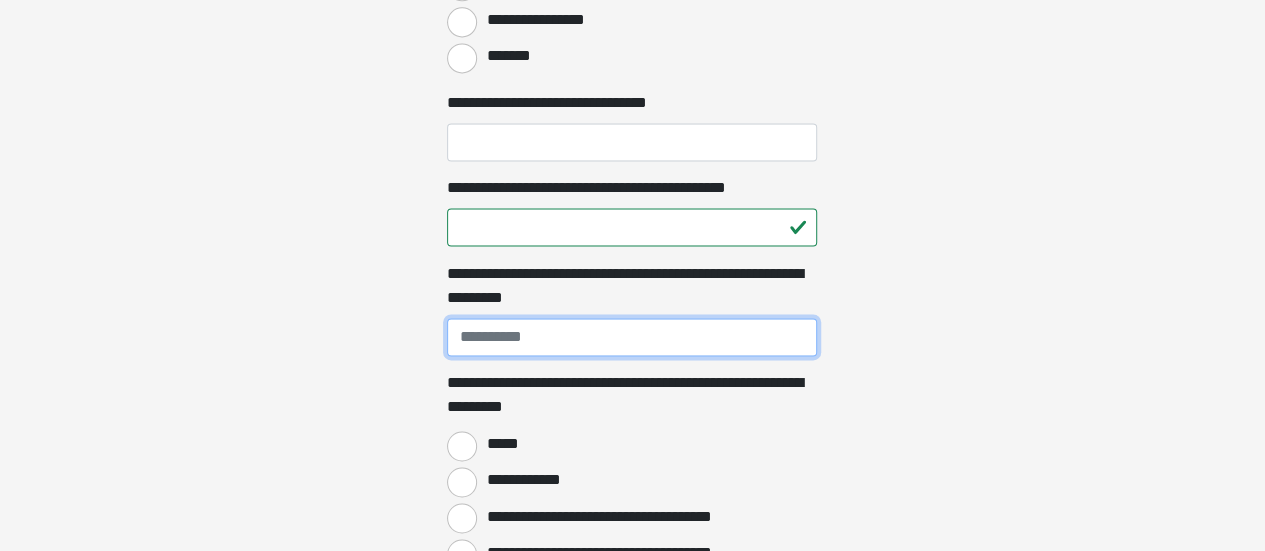 click on "**********" at bounding box center [632, 337] 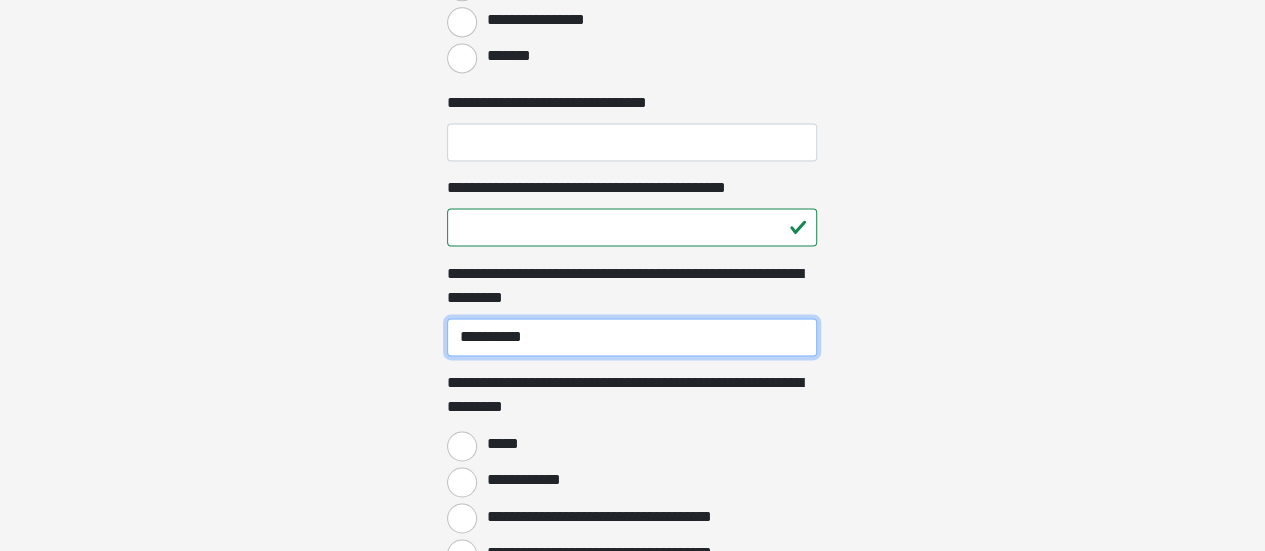 type on "**********" 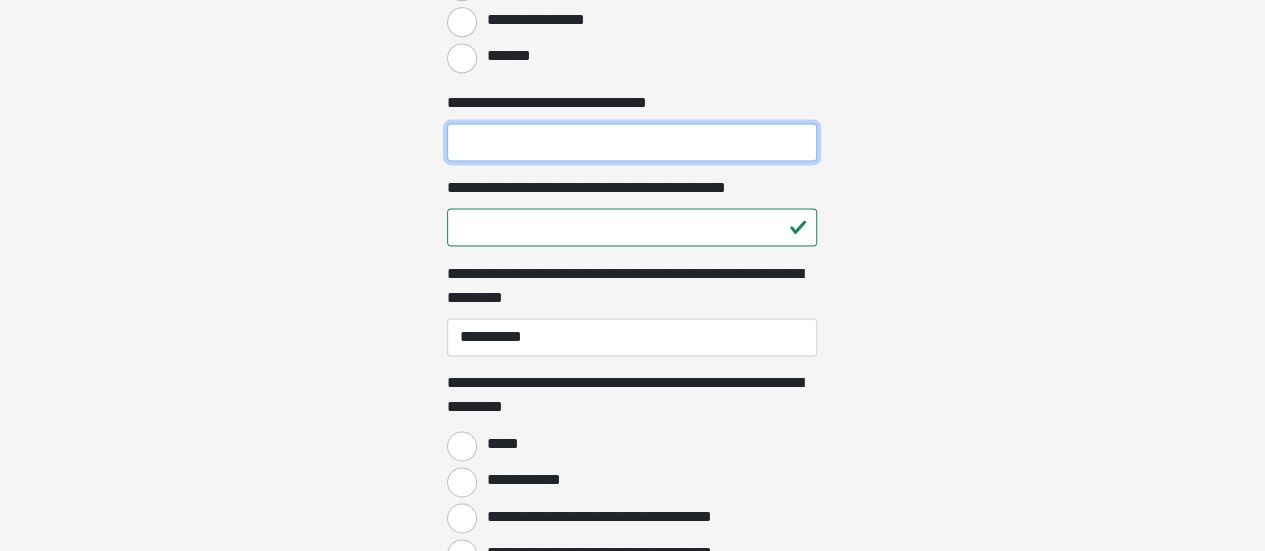 click on "**********" at bounding box center [632, 142] 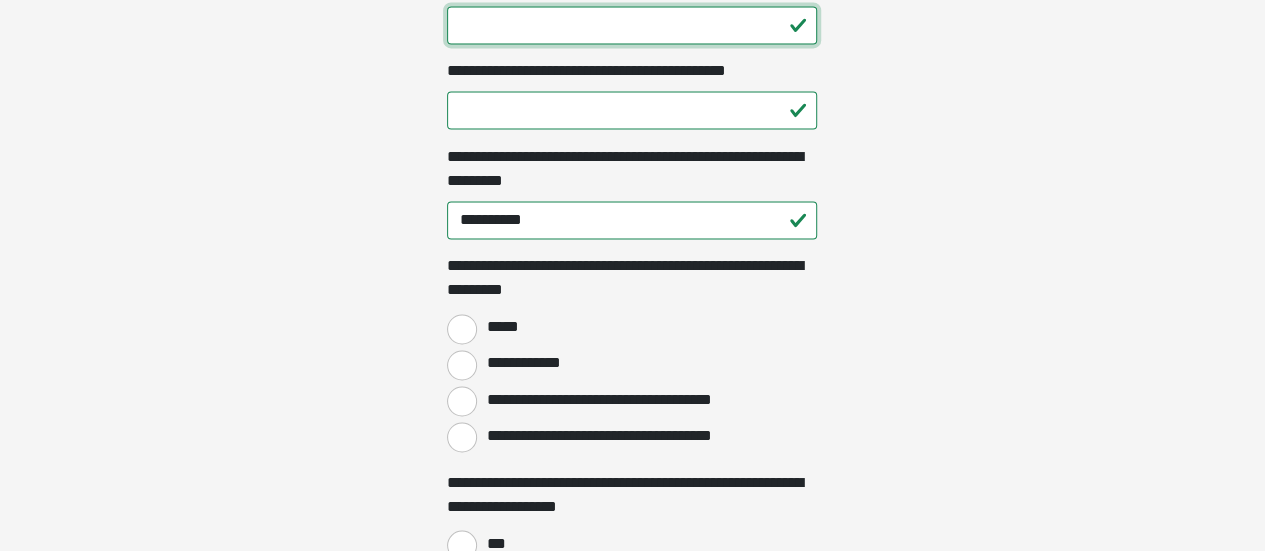 scroll, scrollTop: 1600, scrollLeft: 0, axis: vertical 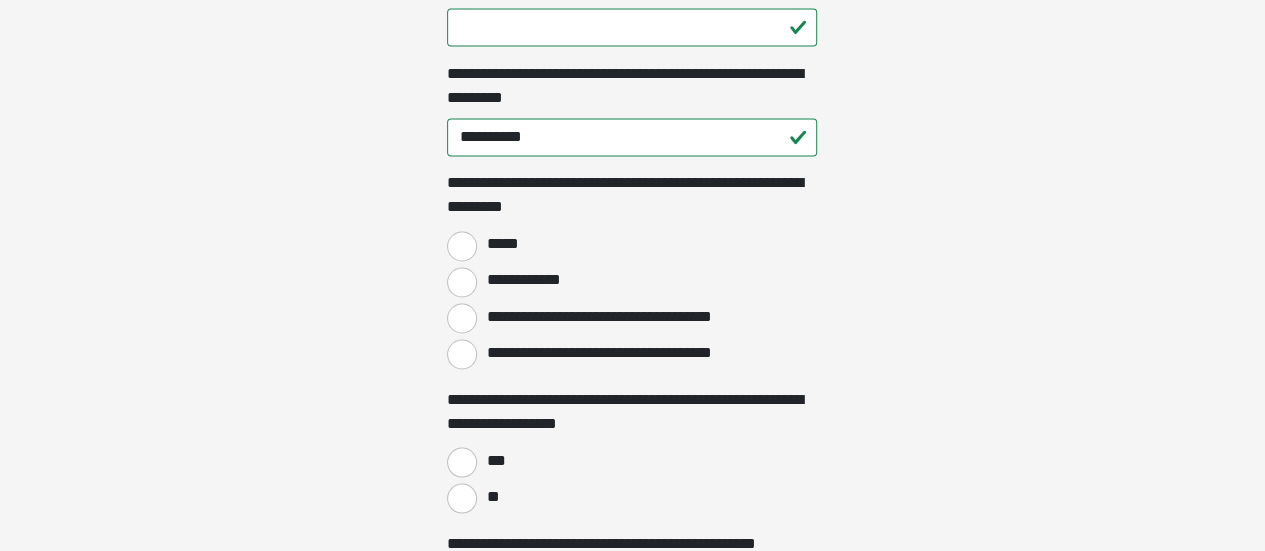 type on "**" 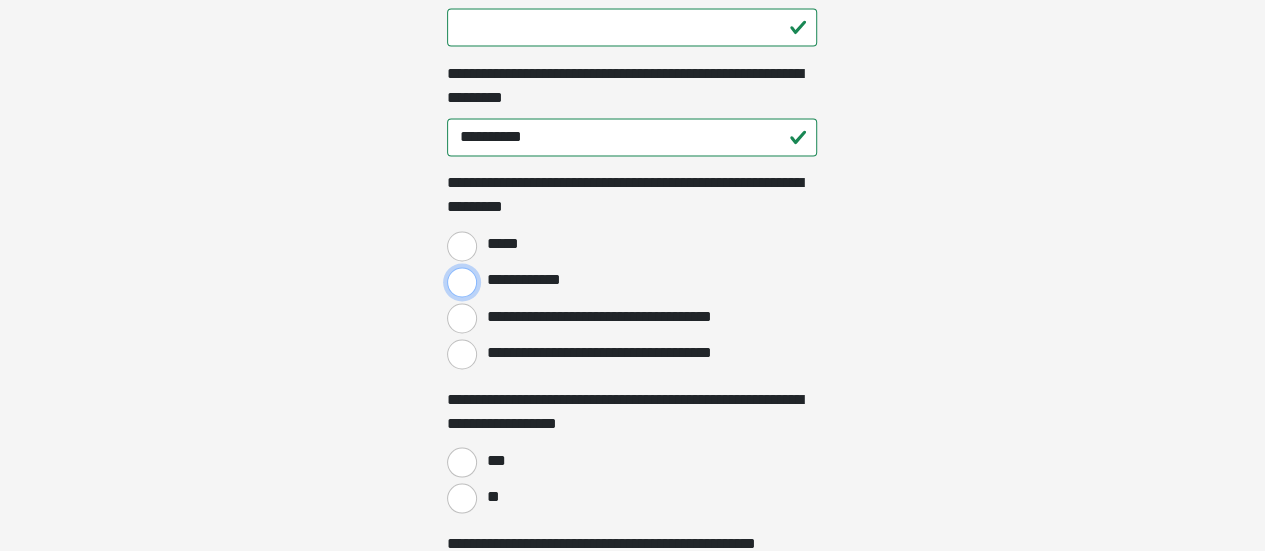 click on "**********" at bounding box center (462, 282) 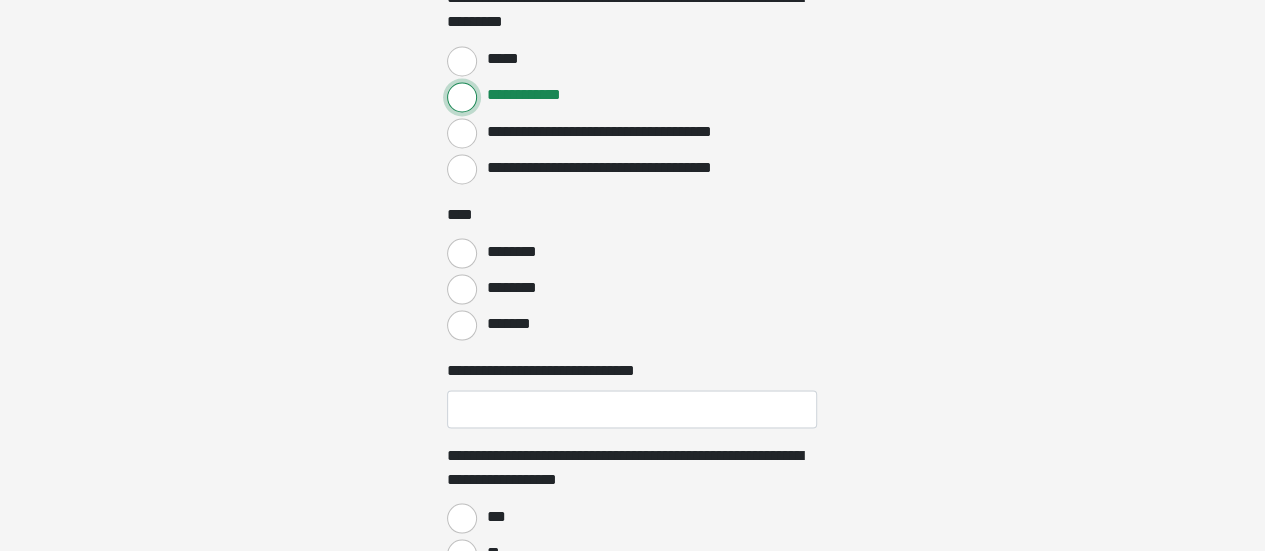 scroll, scrollTop: 1800, scrollLeft: 0, axis: vertical 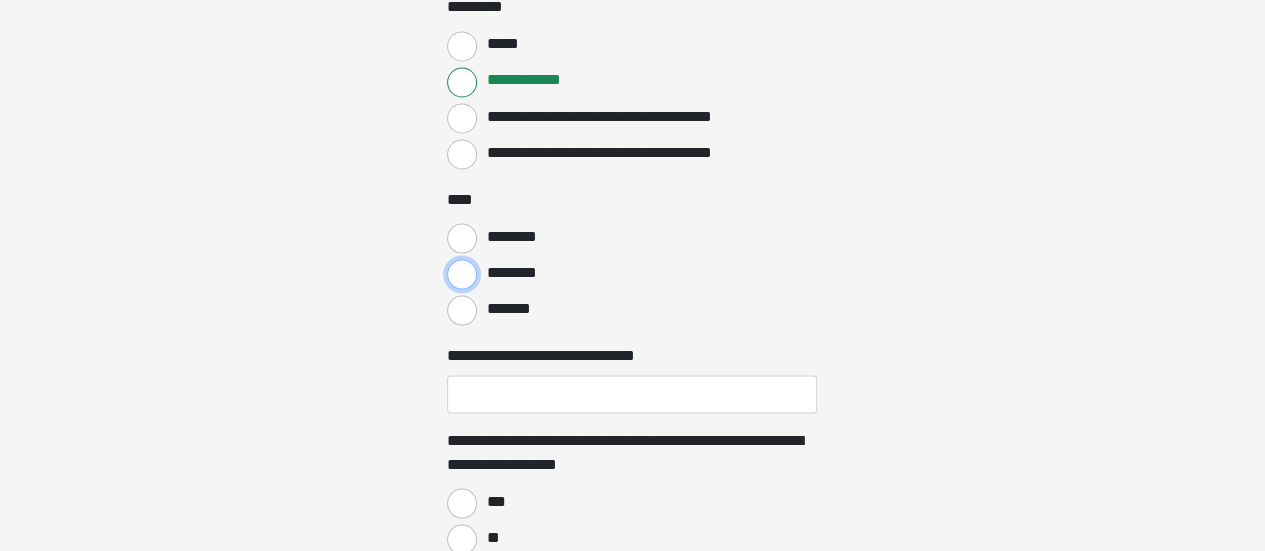 click on "********" at bounding box center [462, 274] 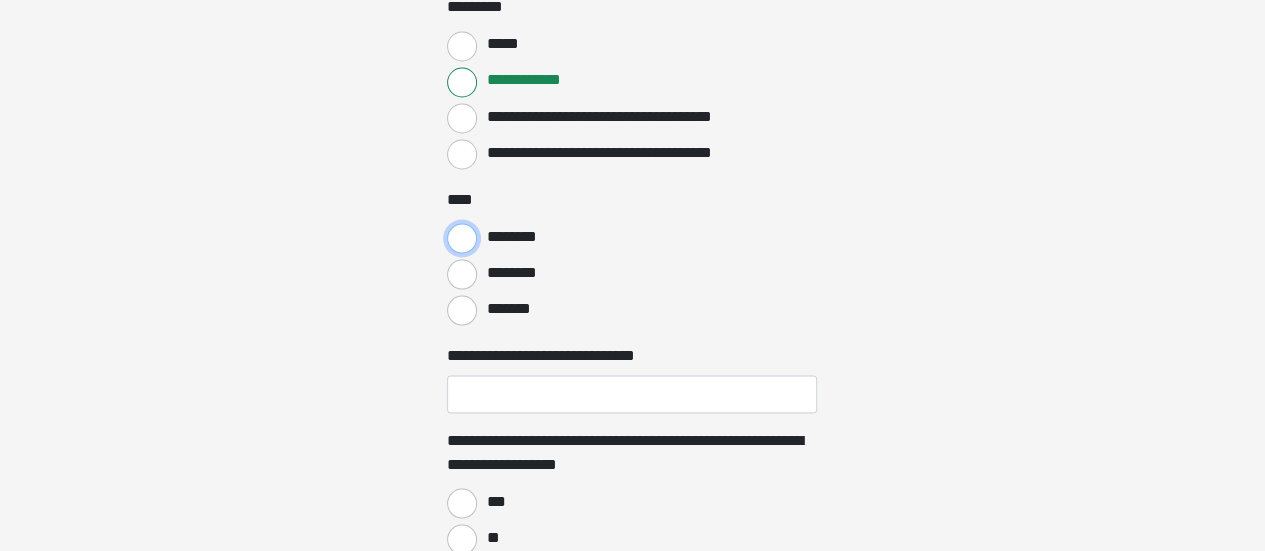 click on "********" at bounding box center [462, 238] 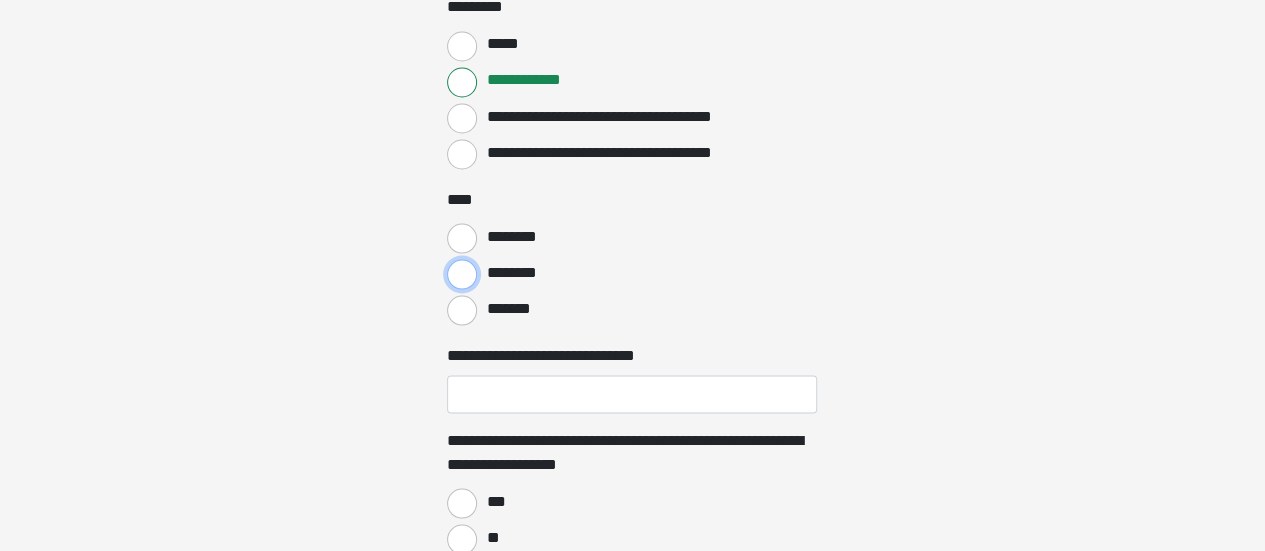 click on "********" at bounding box center (462, 274) 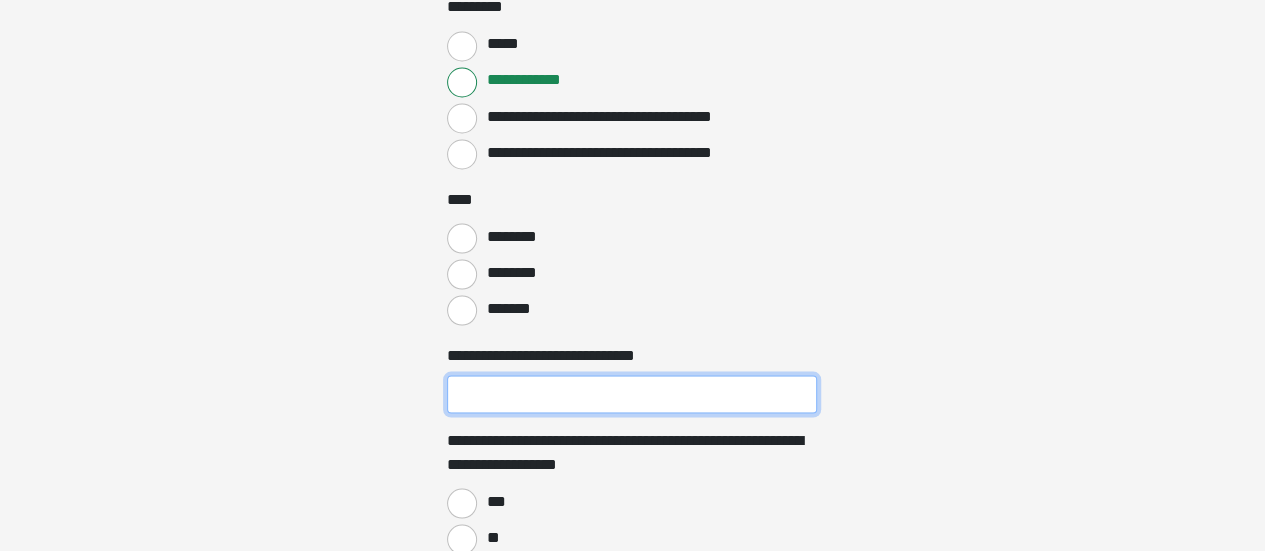 click on "**********" at bounding box center [632, 394] 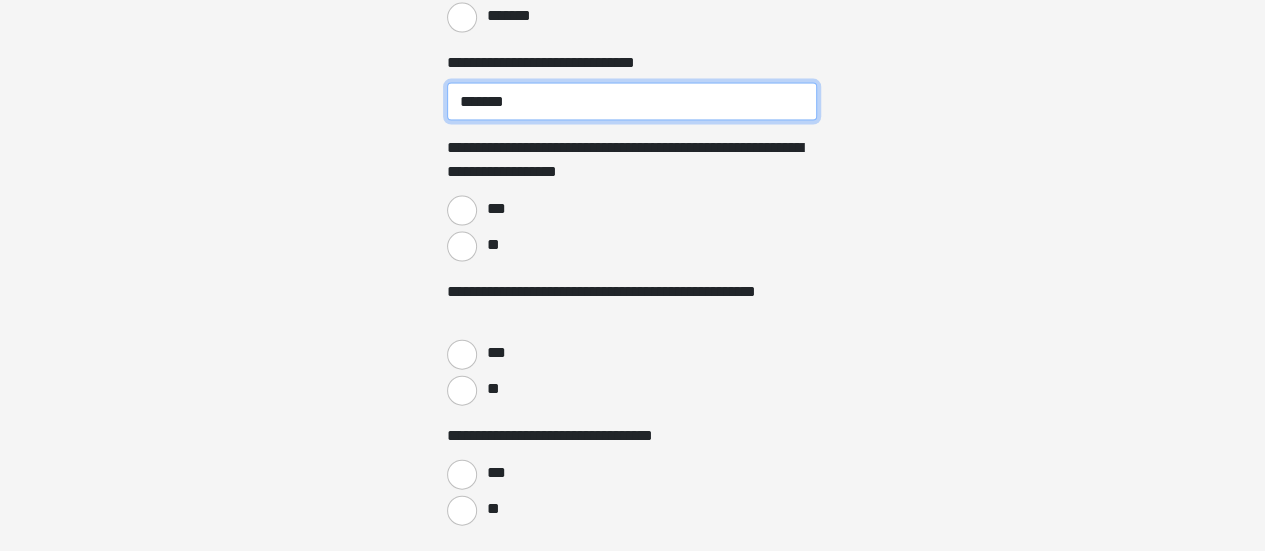 scroll, scrollTop: 2100, scrollLeft: 0, axis: vertical 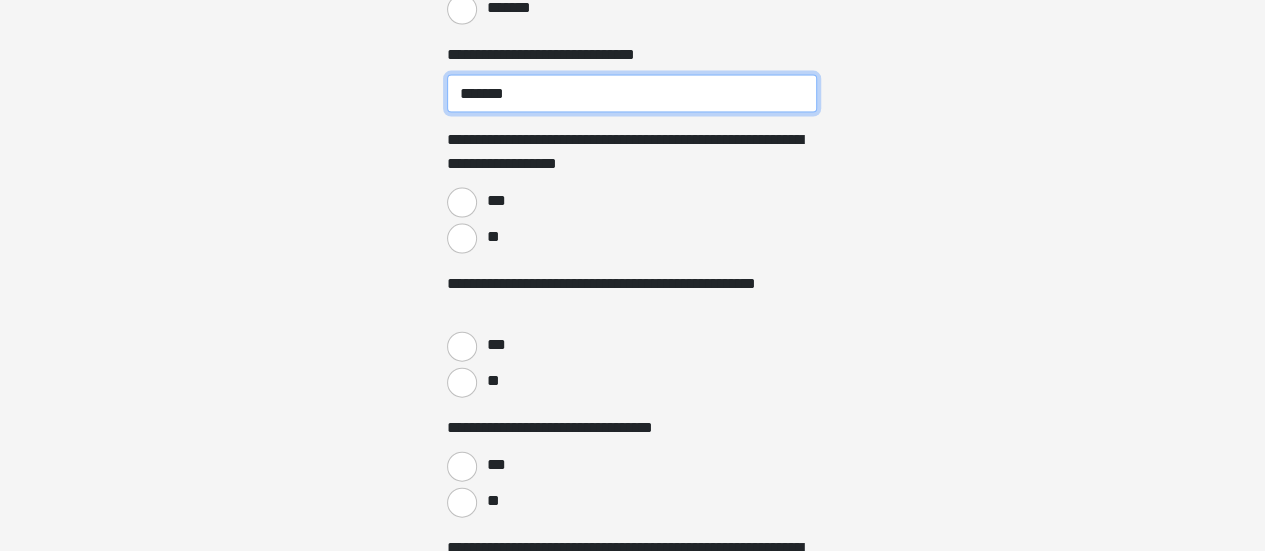type on "*******" 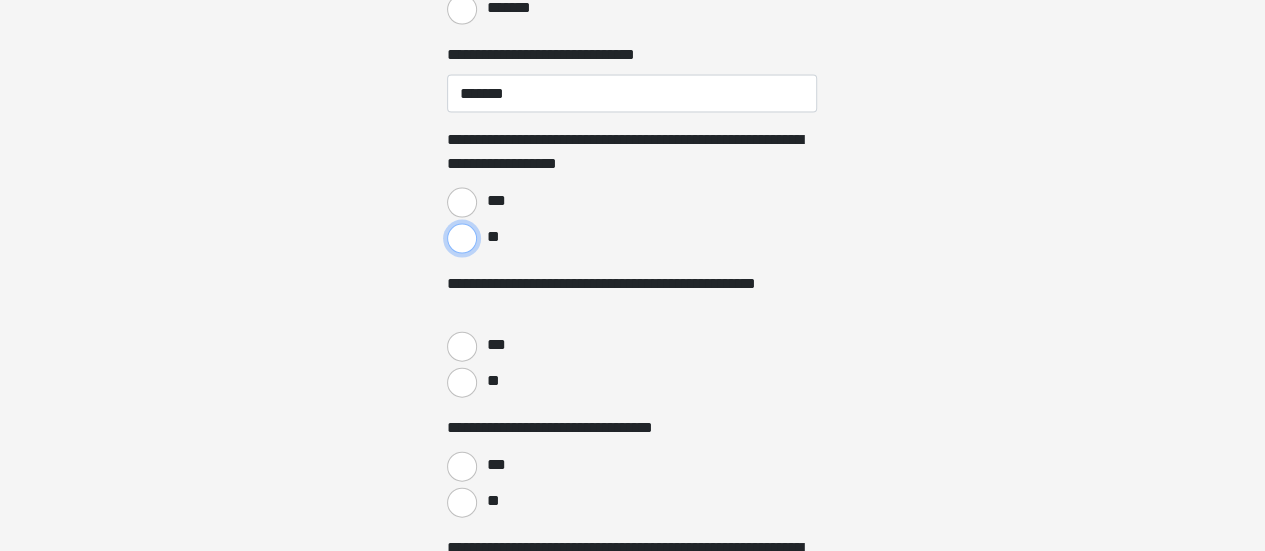 click on "**" at bounding box center [462, 239] 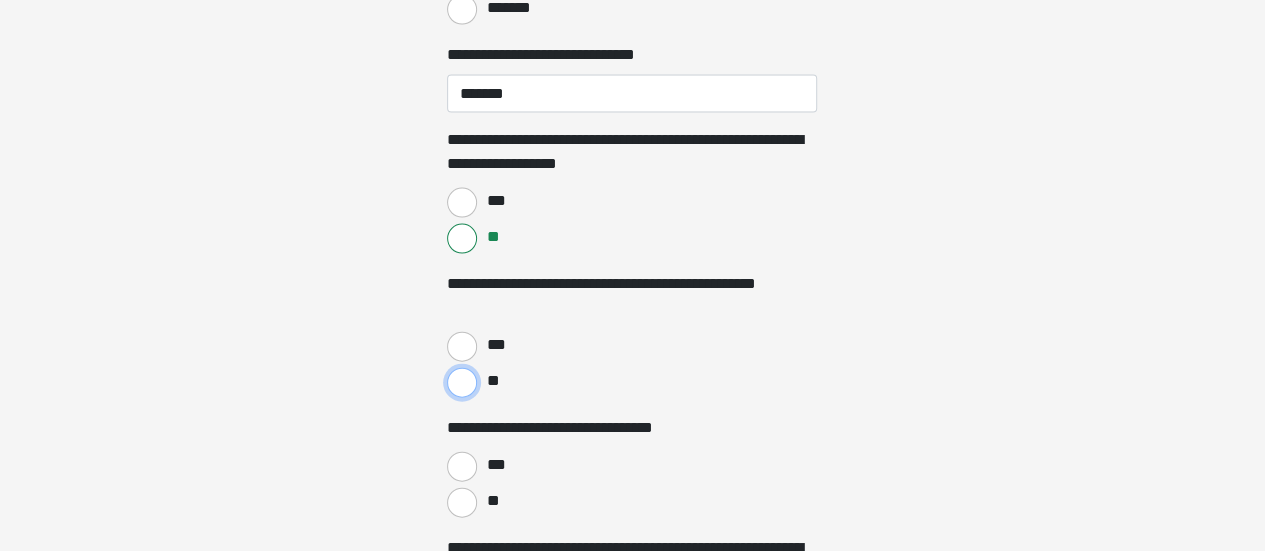 click on "**" at bounding box center [462, 383] 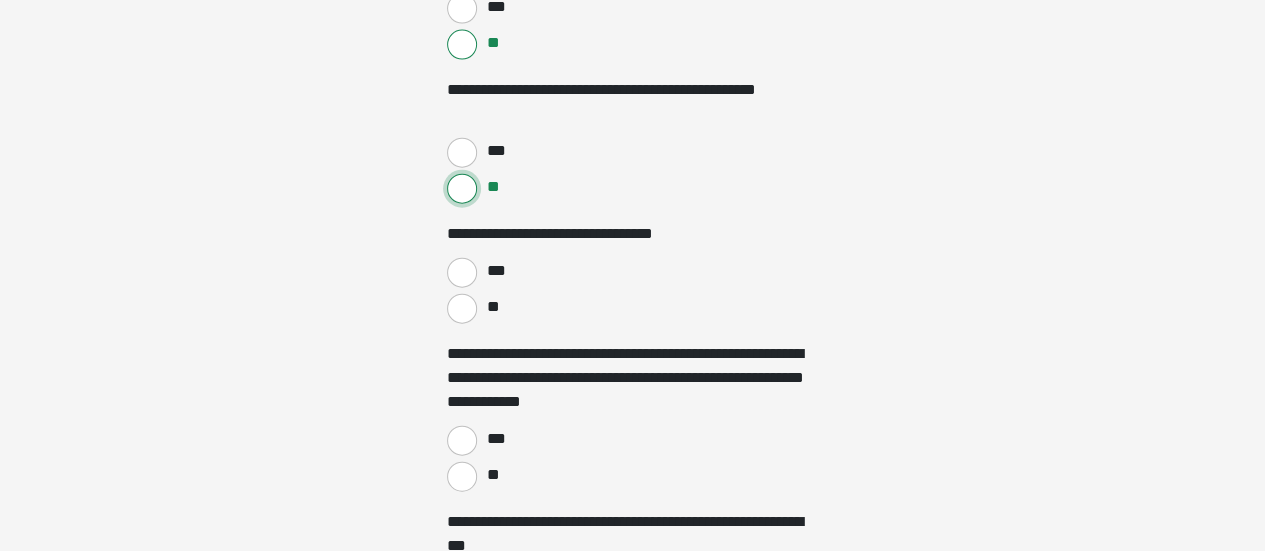 scroll, scrollTop: 2300, scrollLeft: 0, axis: vertical 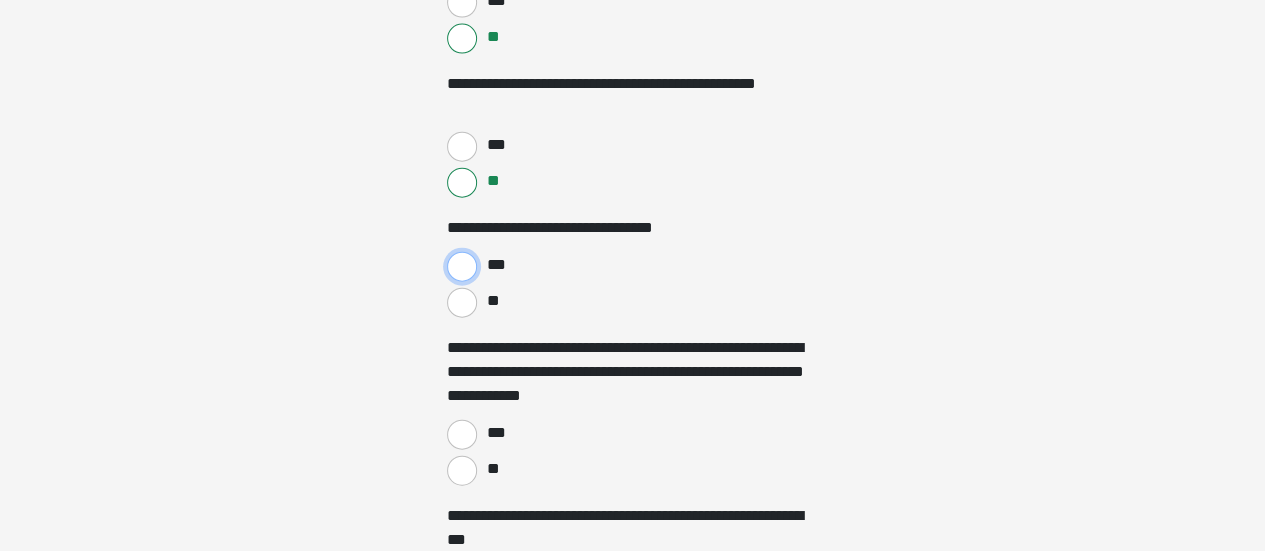 click on "***" at bounding box center (462, 267) 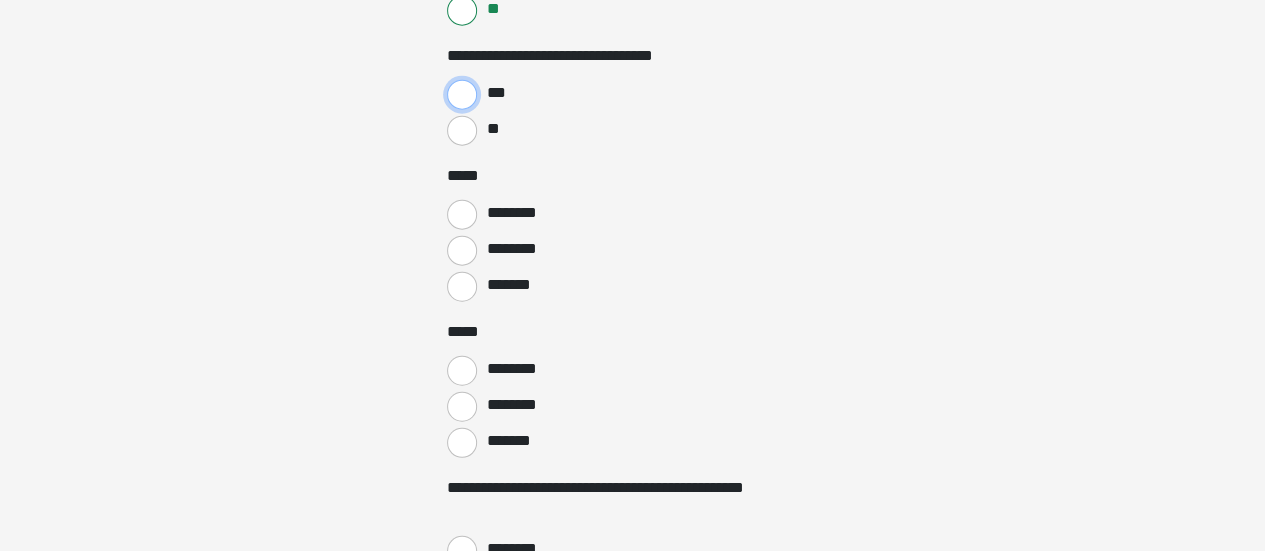 scroll, scrollTop: 2500, scrollLeft: 0, axis: vertical 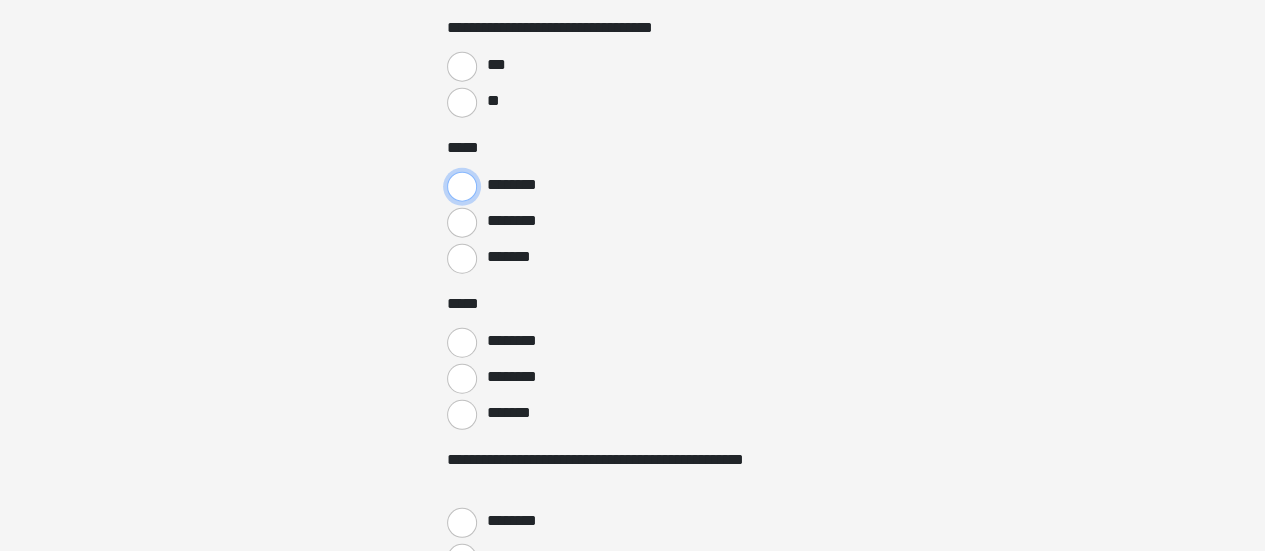 click on "********" at bounding box center [462, 187] 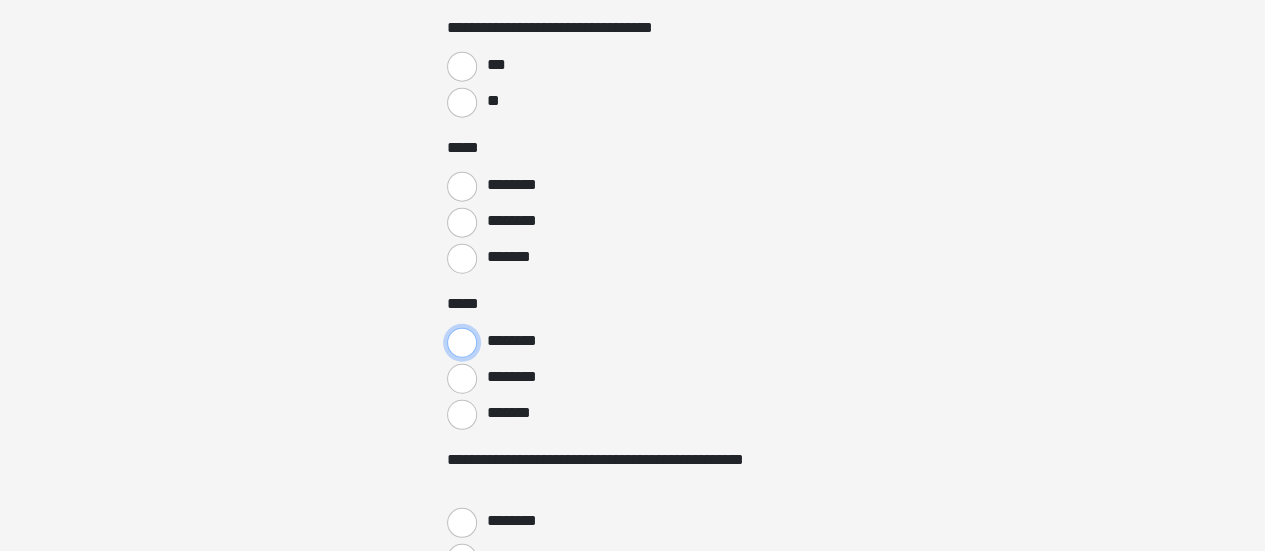 click on "********" at bounding box center [462, 343] 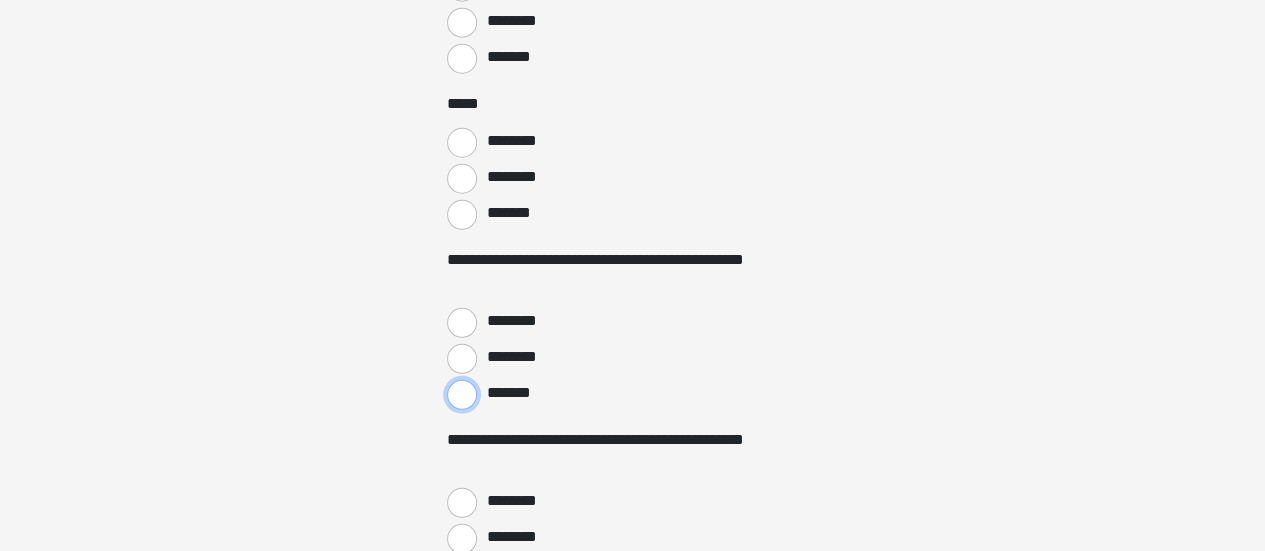 click on "*******" at bounding box center [462, 395] 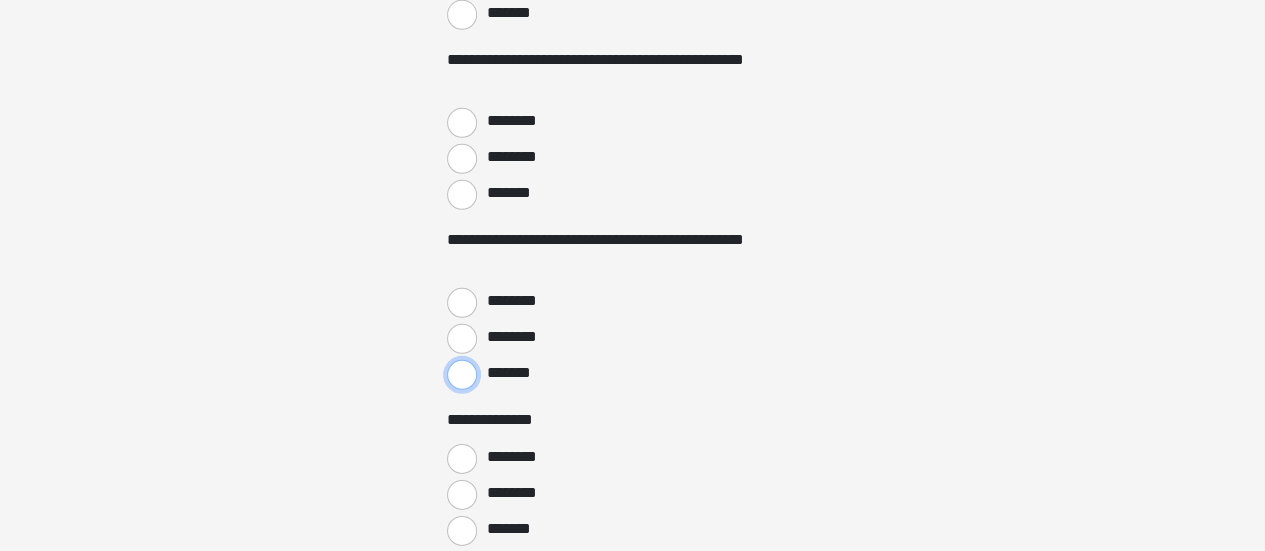 click on "*******" at bounding box center [462, 375] 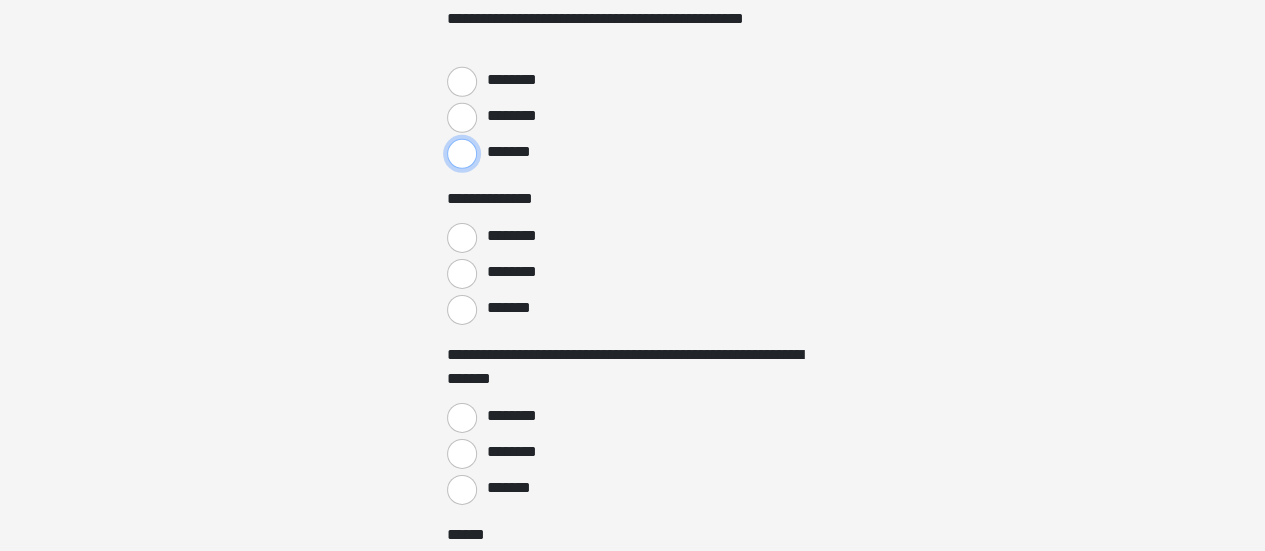 scroll, scrollTop: 3200, scrollLeft: 0, axis: vertical 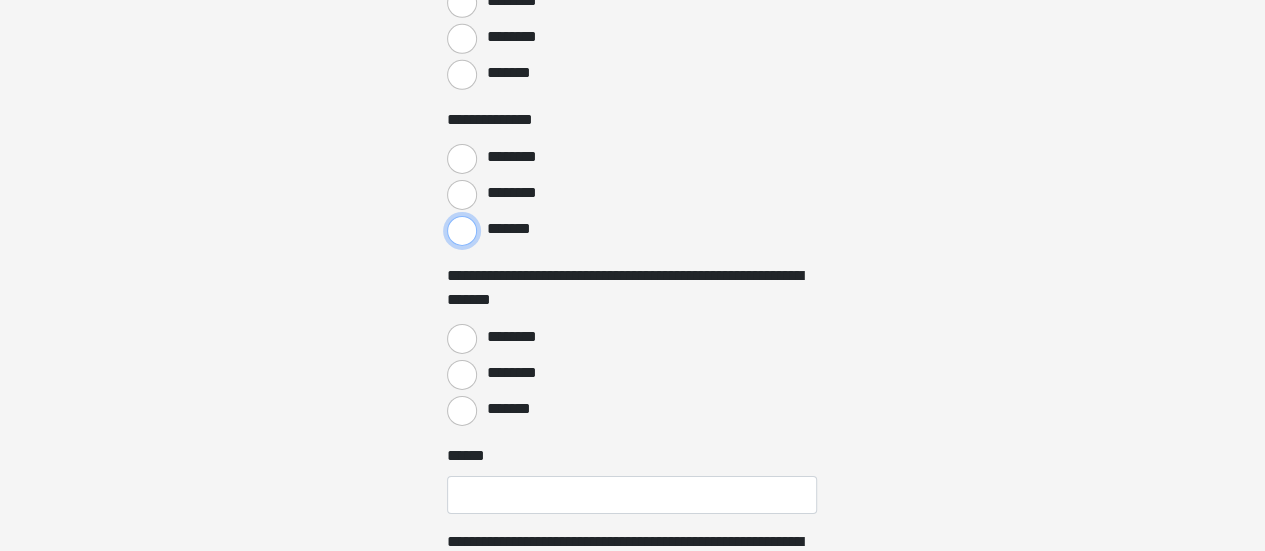 click on "*******" at bounding box center (462, 231) 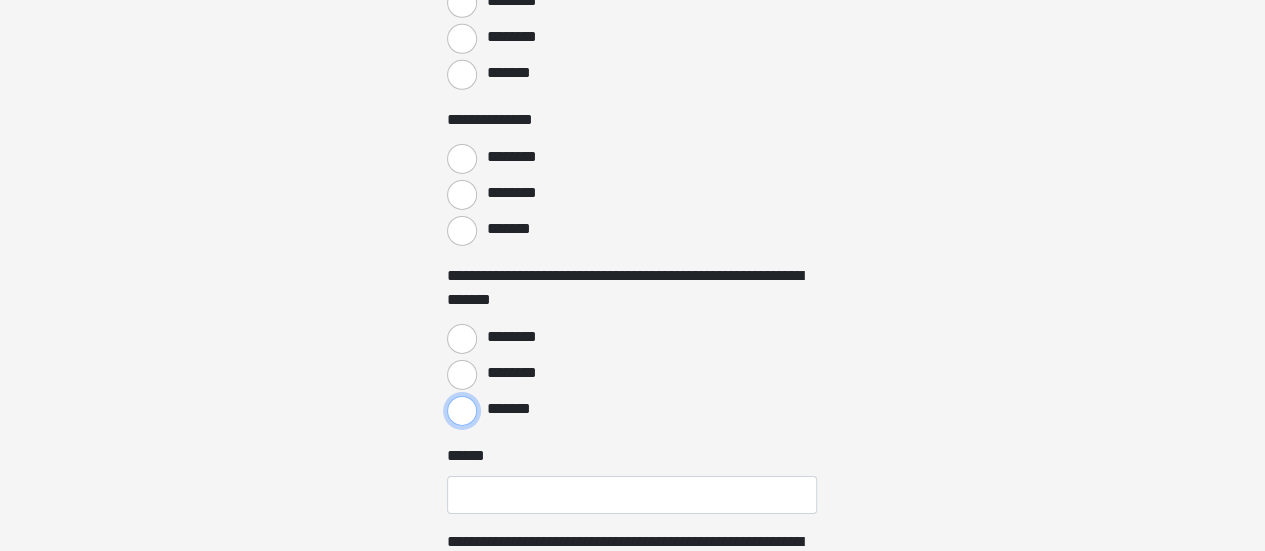 click on "*******" at bounding box center [462, 411] 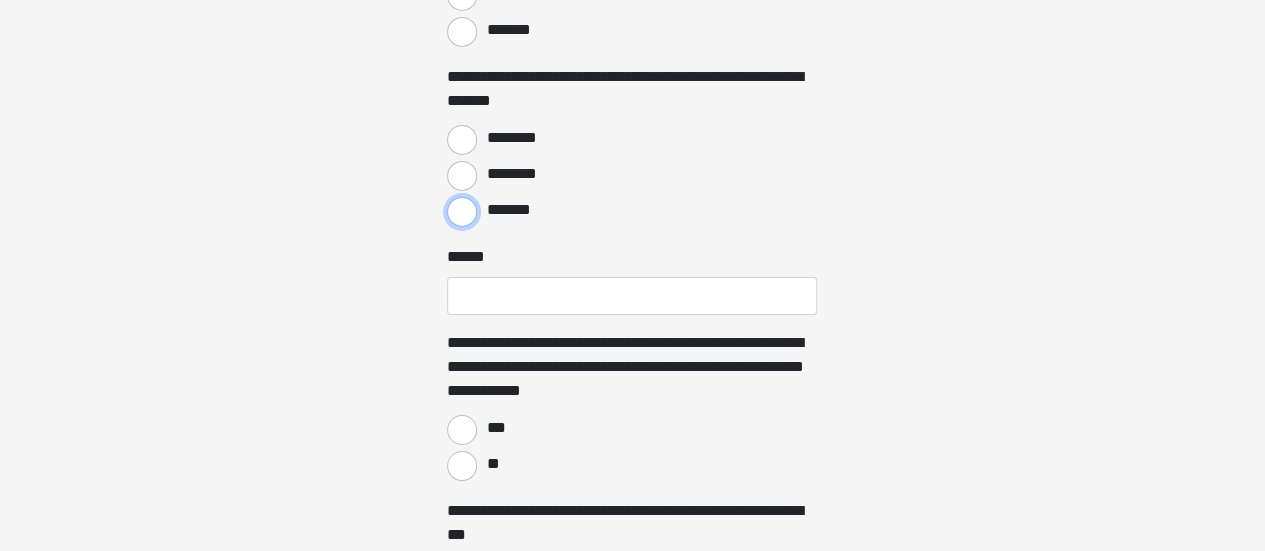 scroll, scrollTop: 3500, scrollLeft: 0, axis: vertical 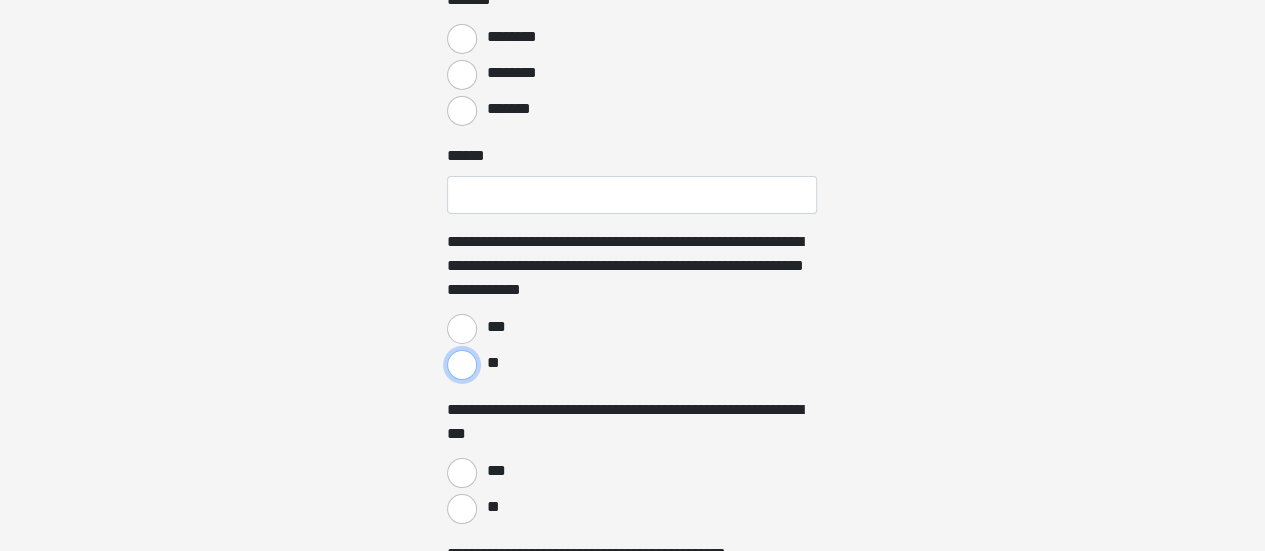 click on "**" at bounding box center (462, 365) 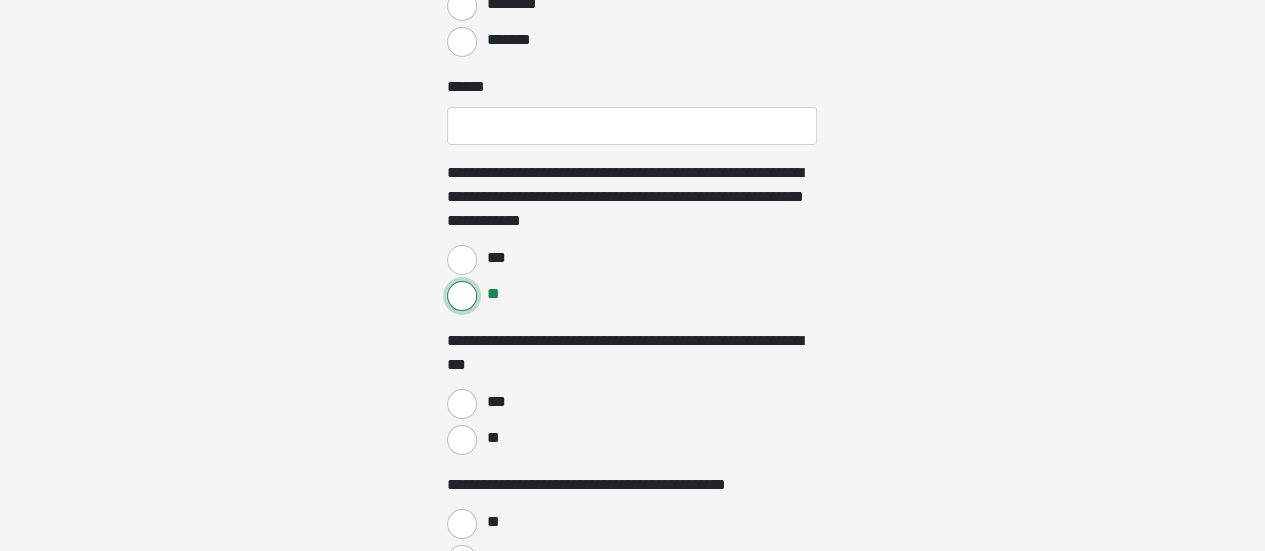 scroll, scrollTop: 3600, scrollLeft: 0, axis: vertical 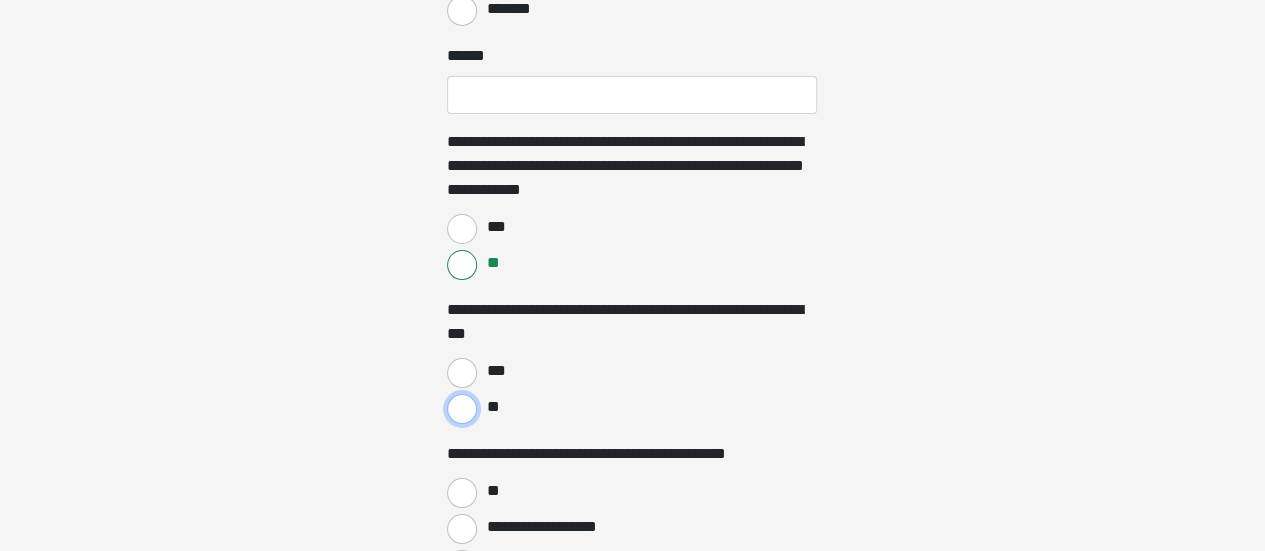 click on "**" at bounding box center (462, 409) 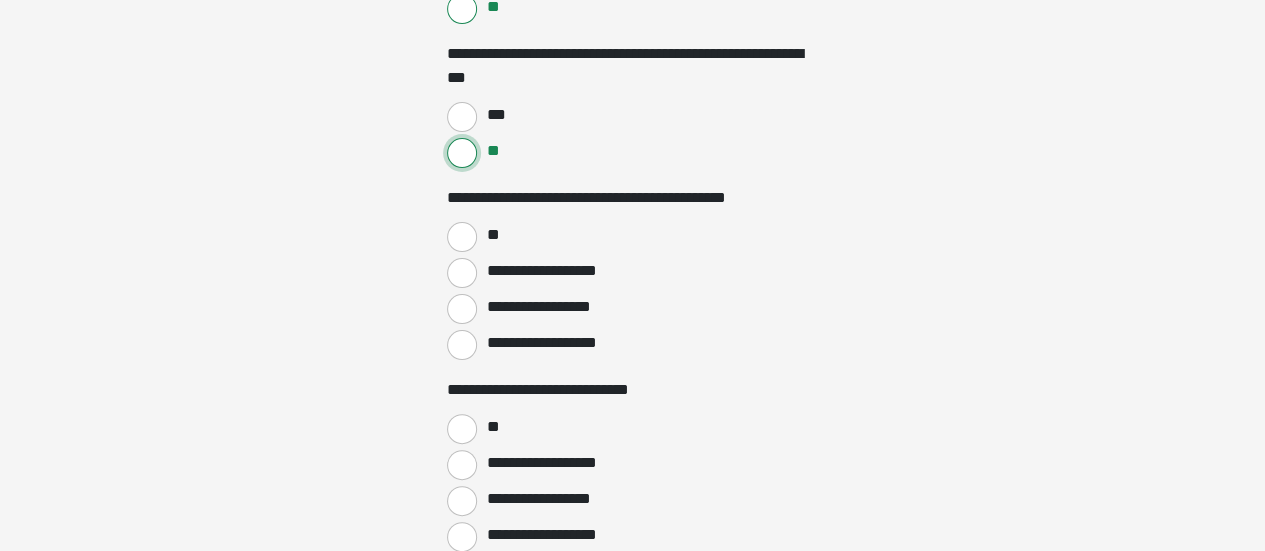 scroll, scrollTop: 3900, scrollLeft: 0, axis: vertical 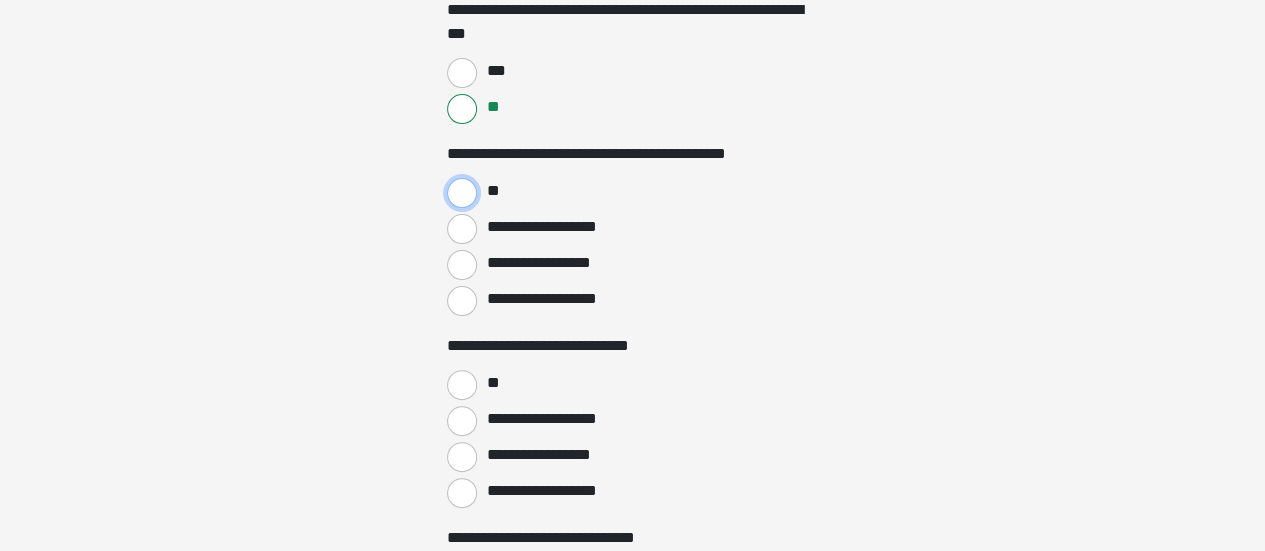 click on "**" at bounding box center (462, 193) 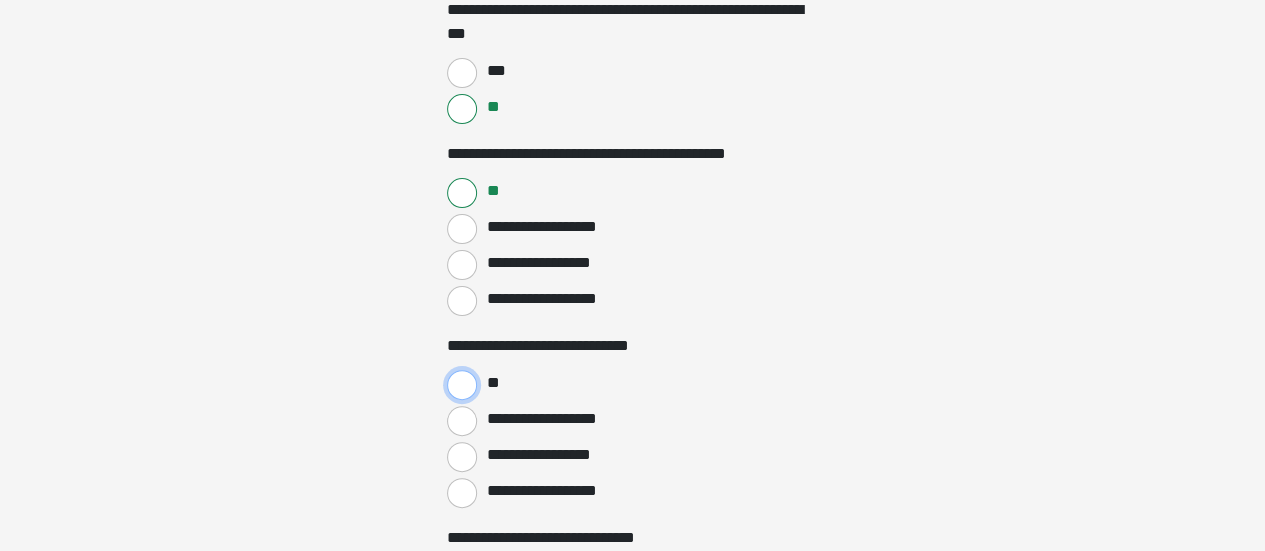 click on "**" at bounding box center [462, 385] 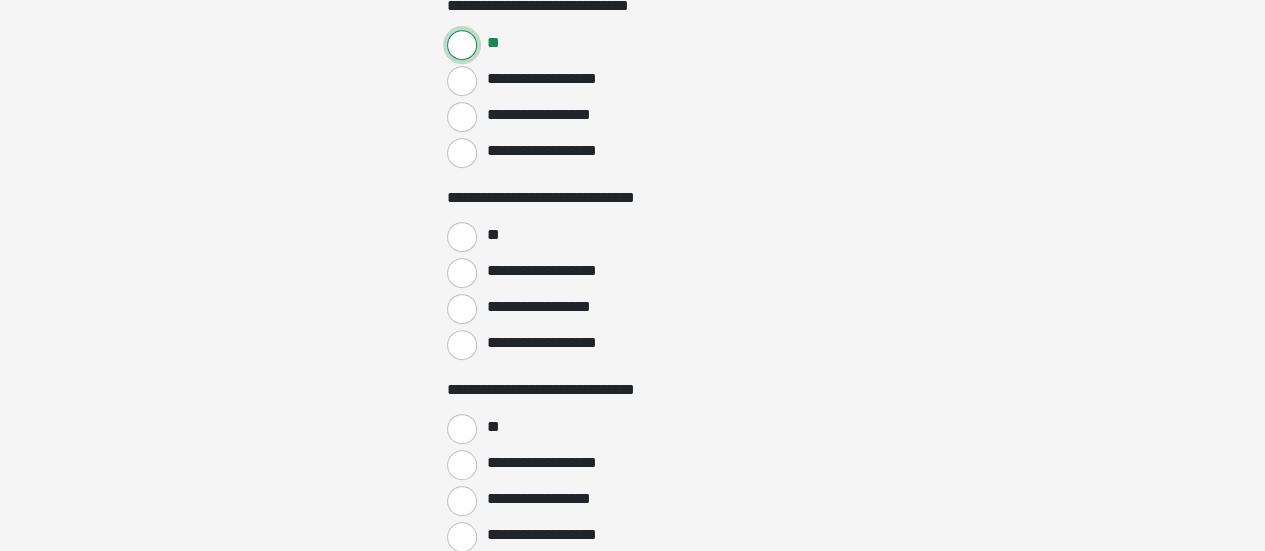 scroll, scrollTop: 4300, scrollLeft: 0, axis: vertical 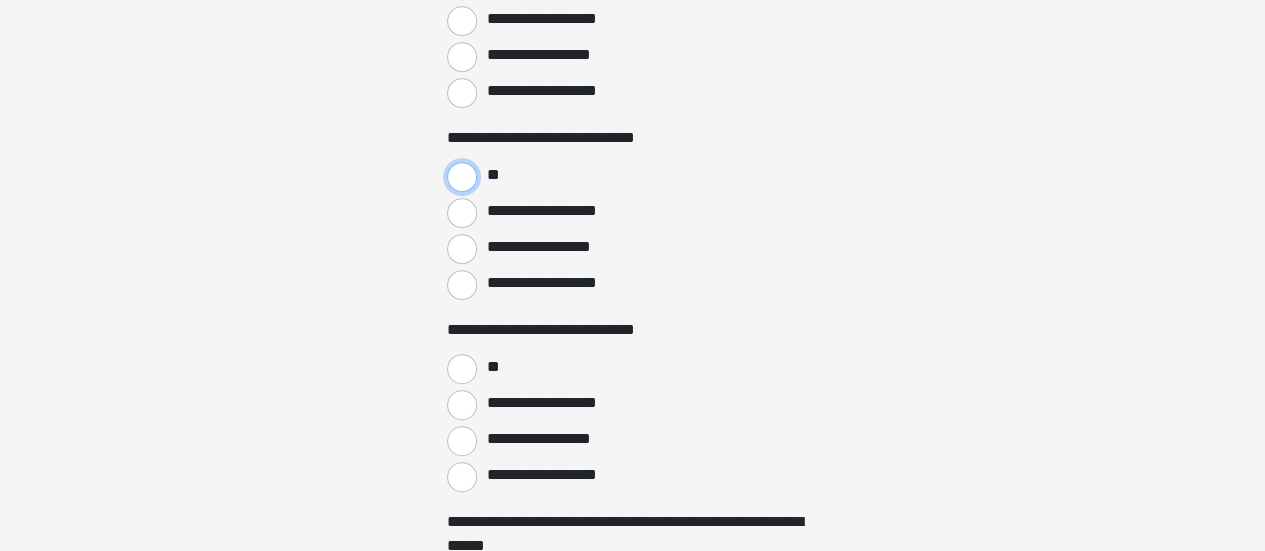 click on "**" at bounding box center (462, 177) 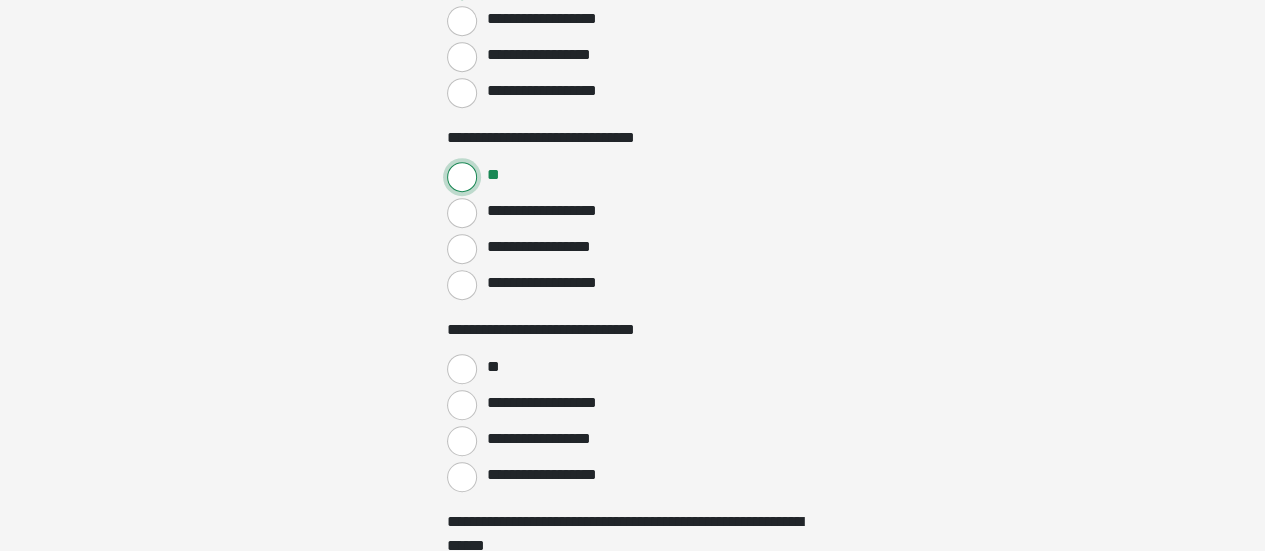 scroll, scrollTop: 4400, scrollLeft: 0, axis: vertical 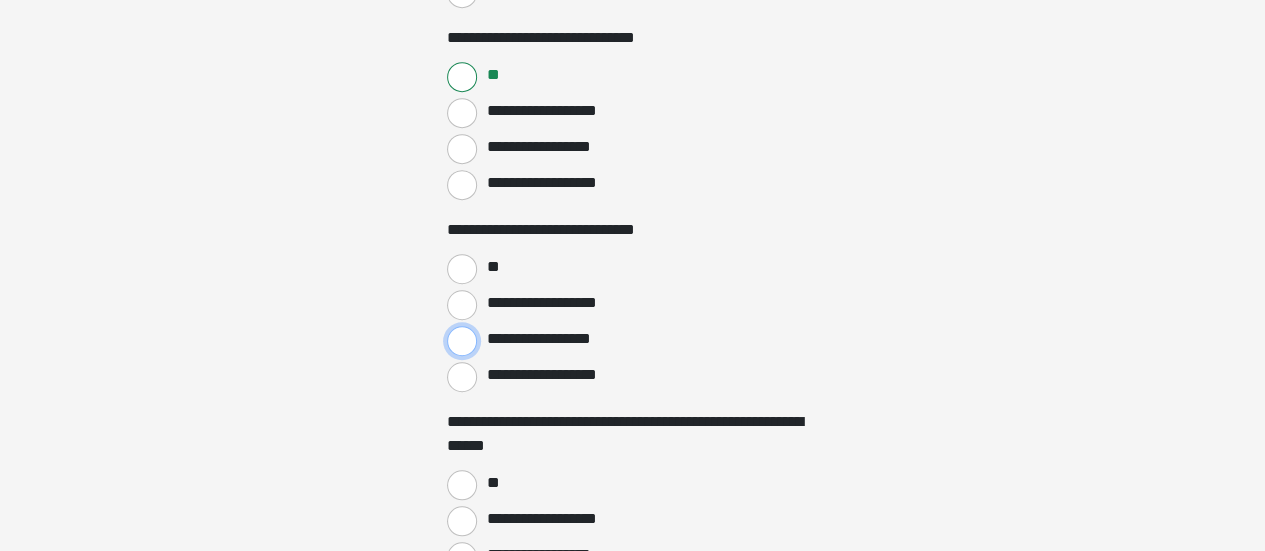 click on "**********" at bounding box center [462, 341] 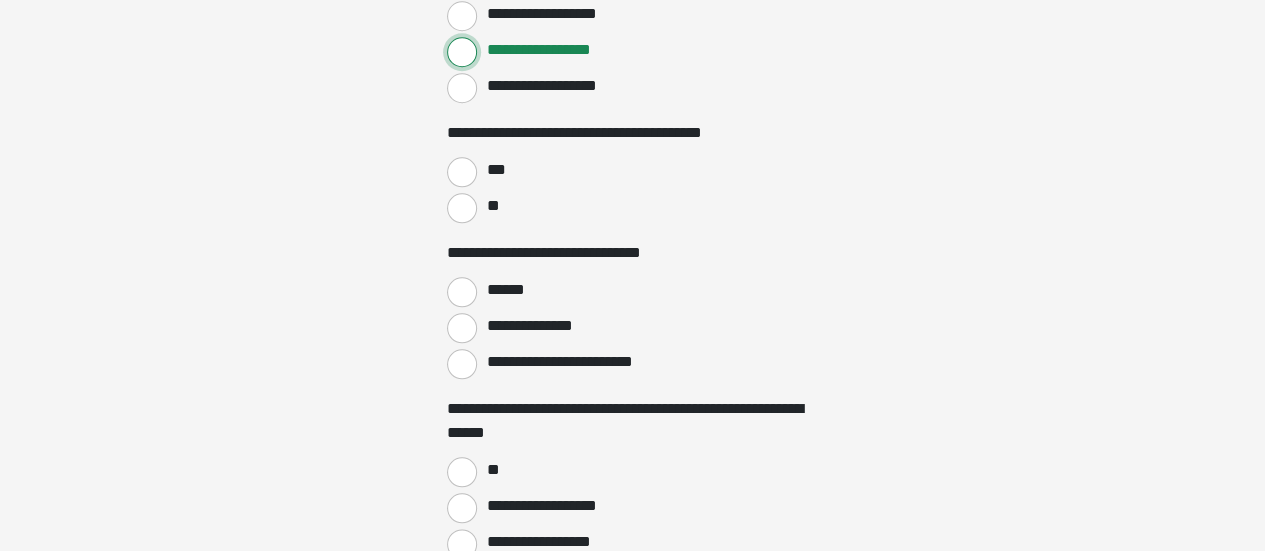scroll, scrollTop: 4700, scrollLeft: 0, axis: vertical 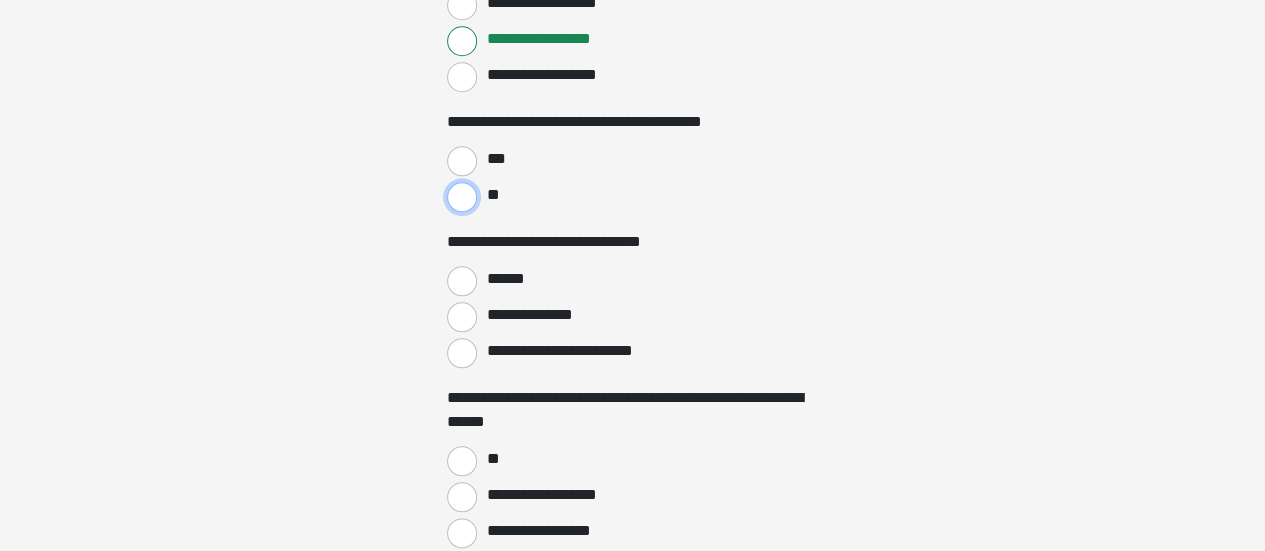 click on "**" at bounding box center [462, 197] 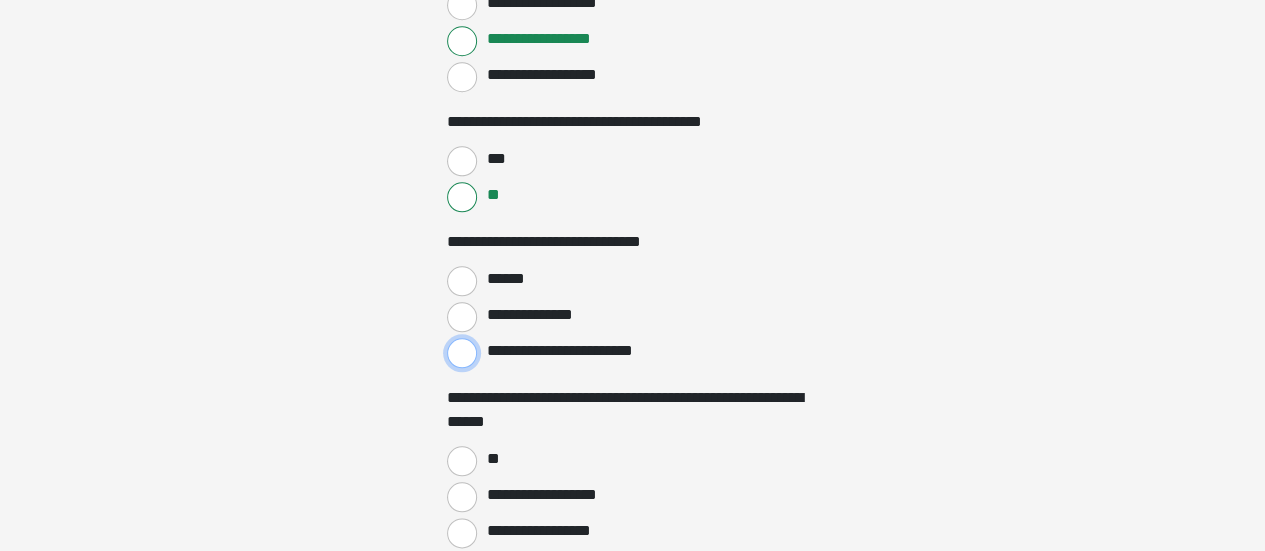 click on "**********" at bounding box center [462, 353] 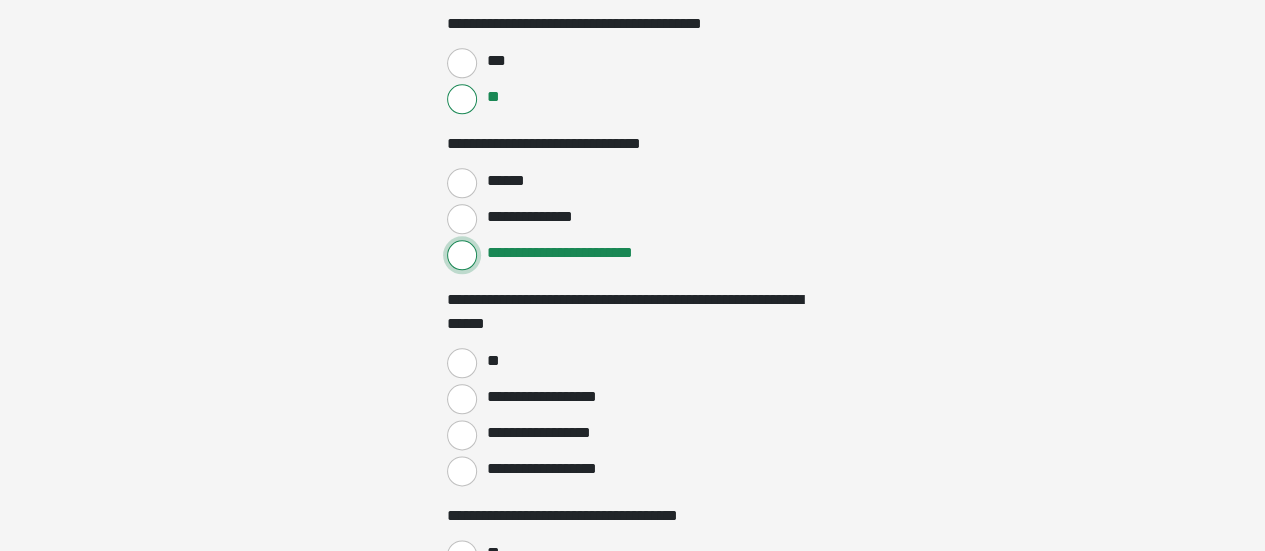 scroll, scrollTop: 4900, scrollLeft: 0, axis: vertical 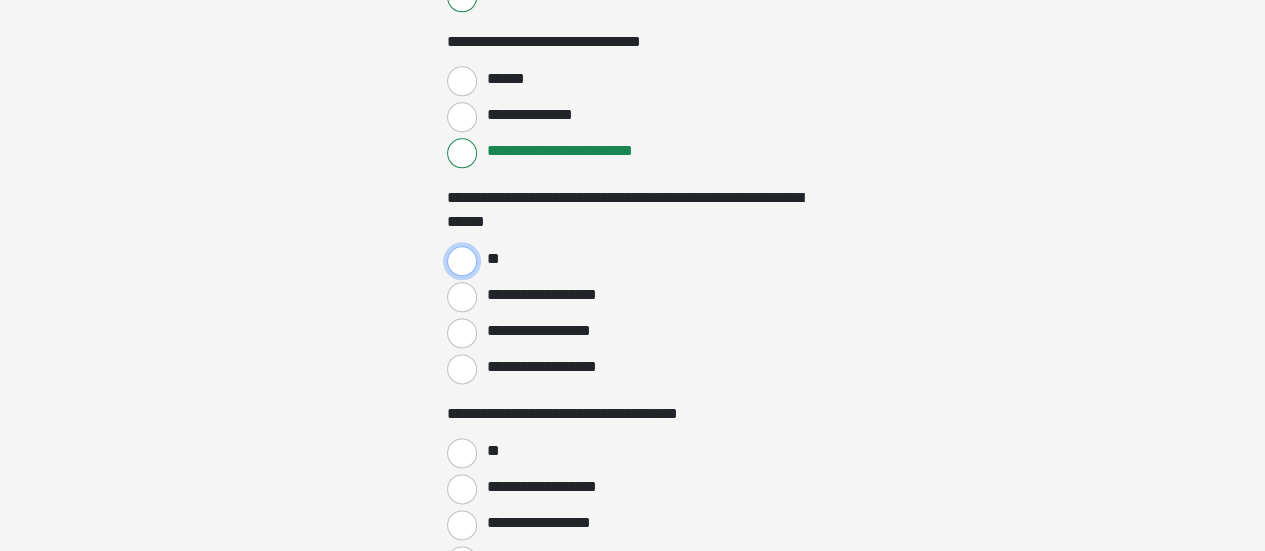 click on "**" at bounding box center (462, 261) 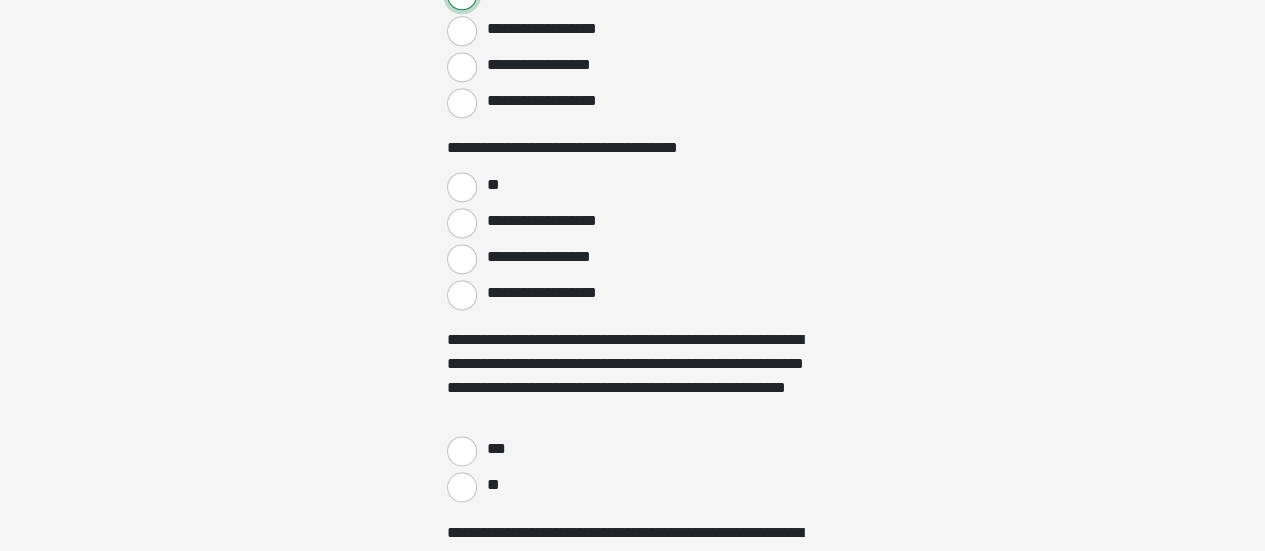 scroll, scrollTop: 5200, scrollLeft: 0, axis: vertical 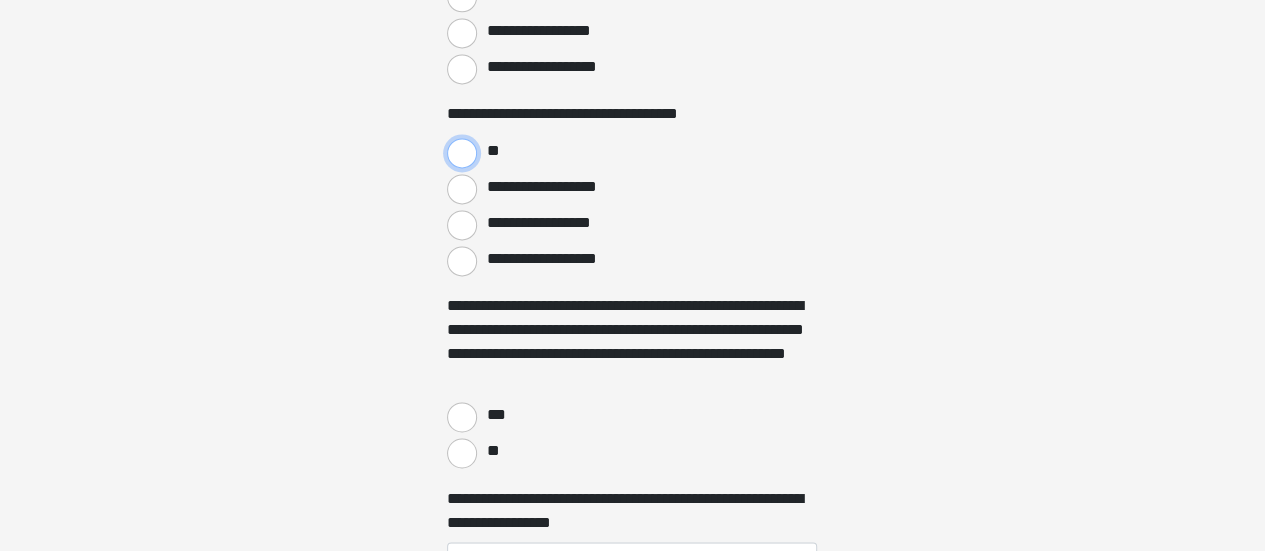 click on "**" at bounding box center (462, 153) 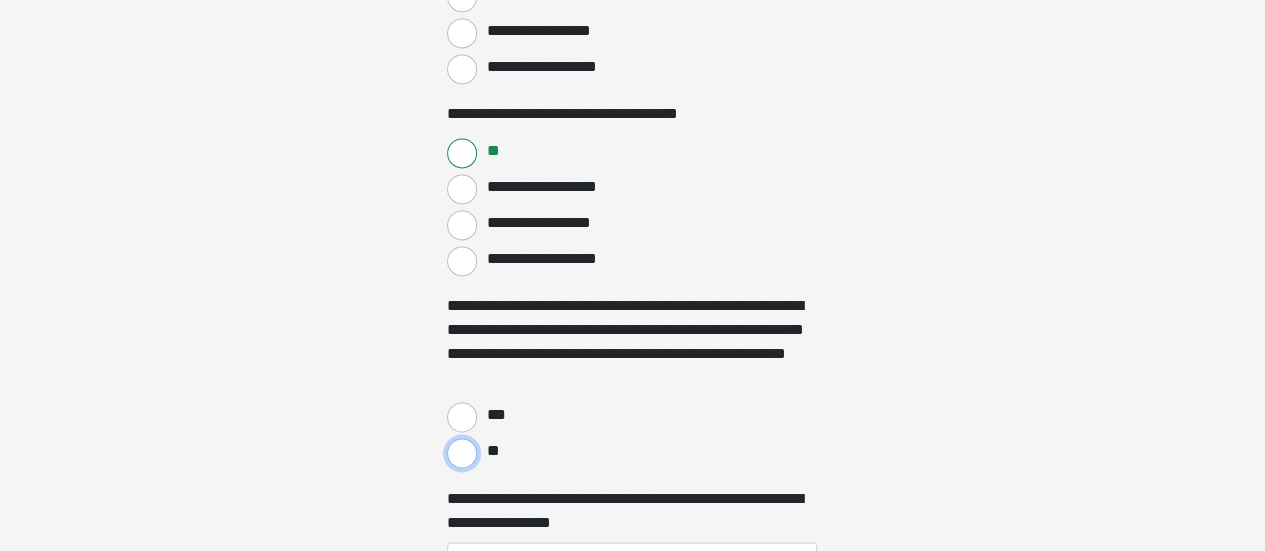 click on "**" at bounding box center (462, 453) 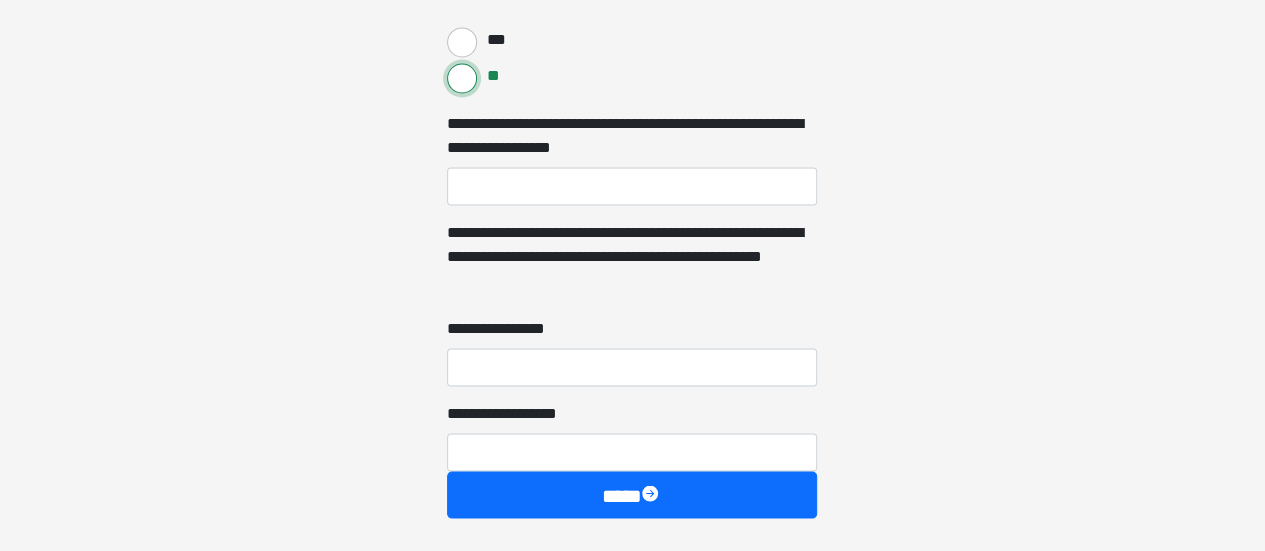scroll, scrollTop: 5600, scrollLeft: 0, axis: vertical 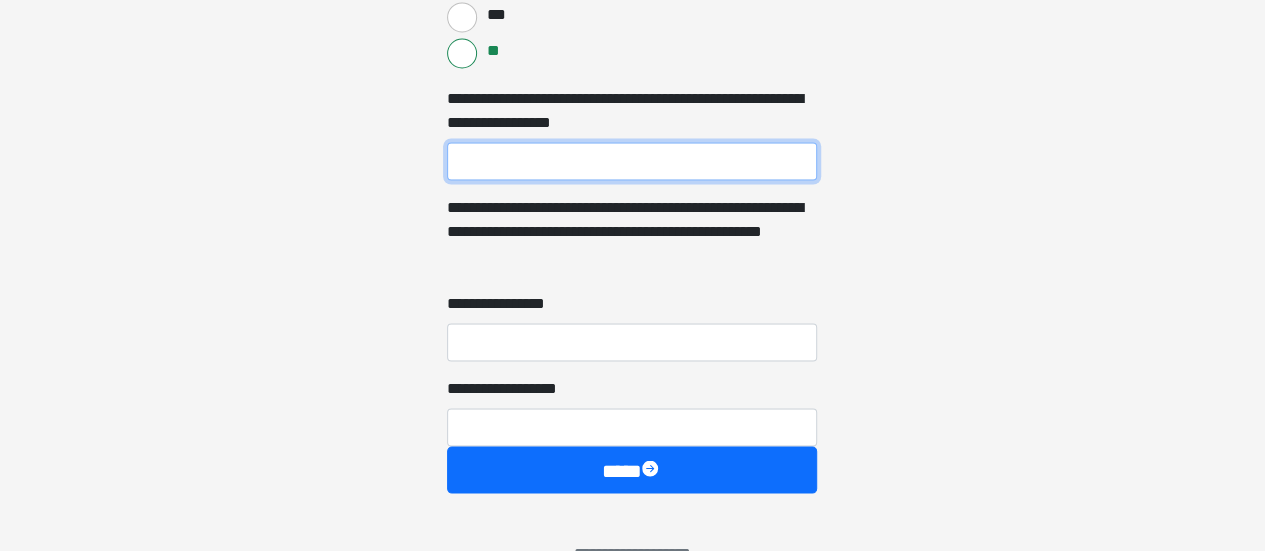click on "**********" at bounding box center [632, 161] 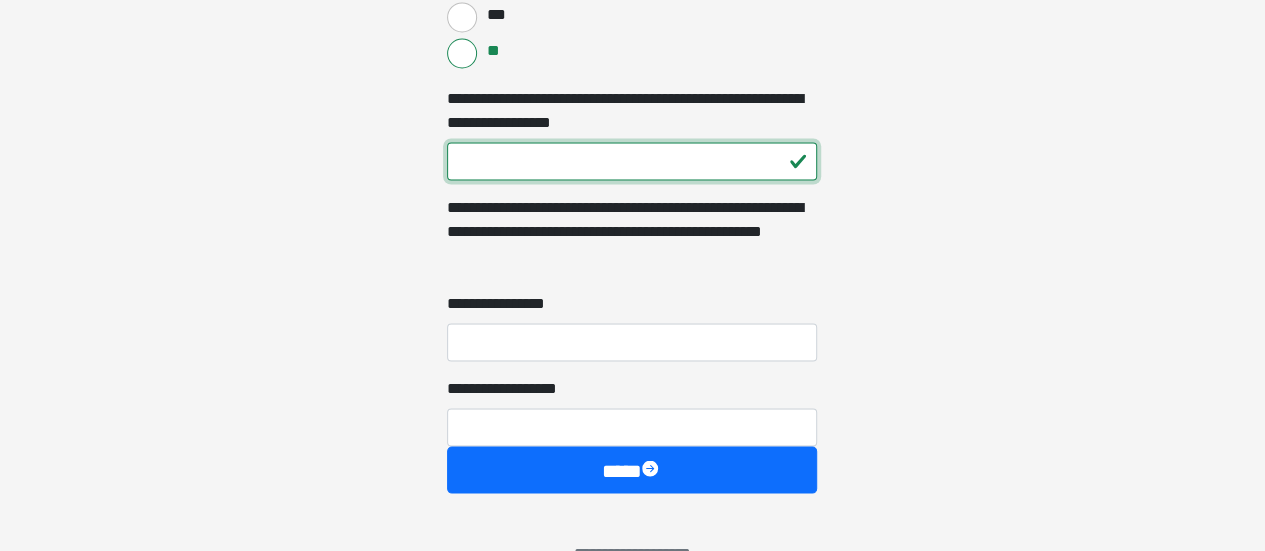 type on "***" 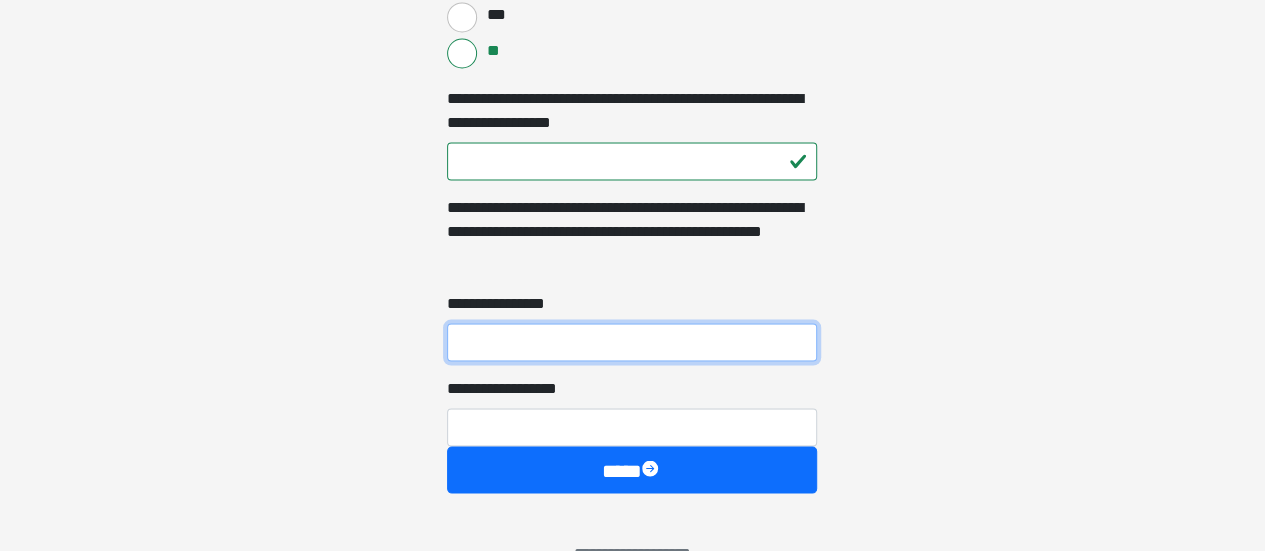 click on "**********" at bounding box center [632, 342] 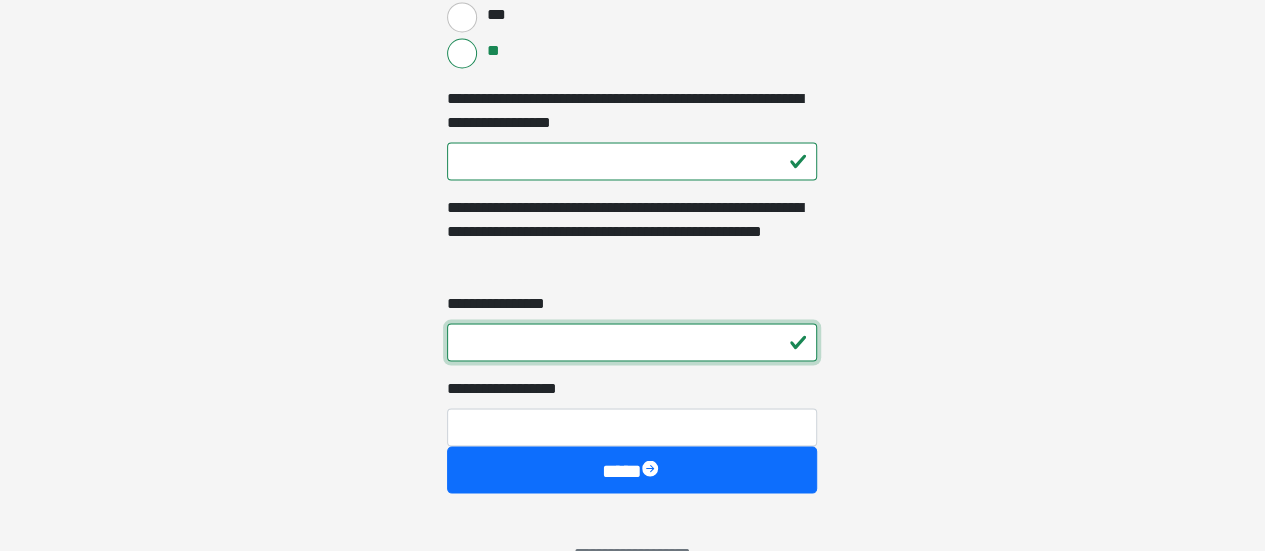 type on "*" 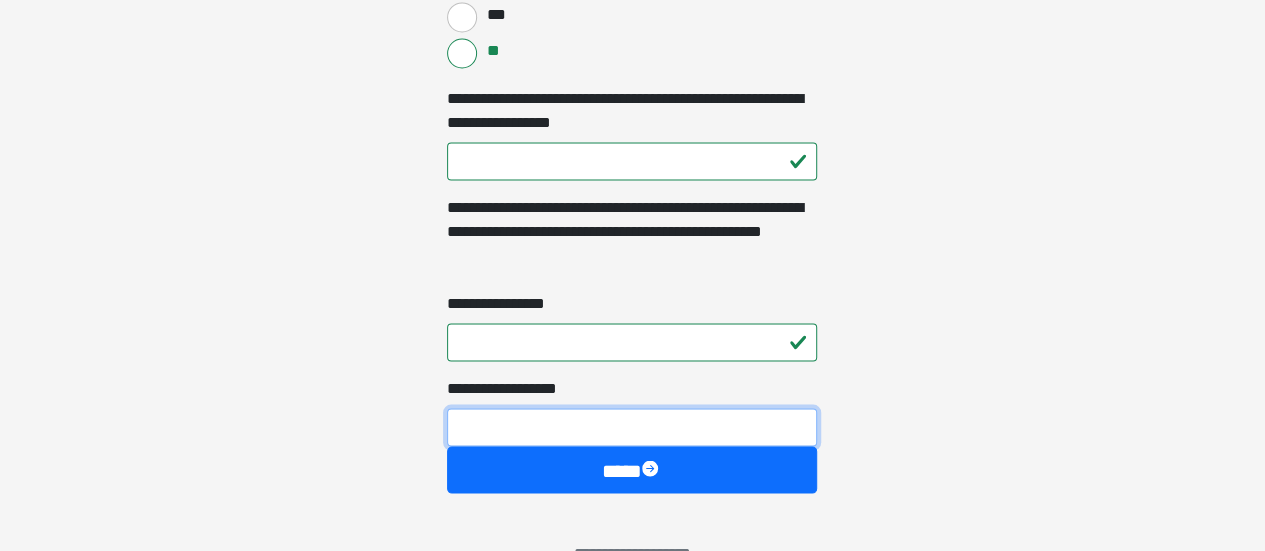 click on "**********" at bounding box center [632, 427] 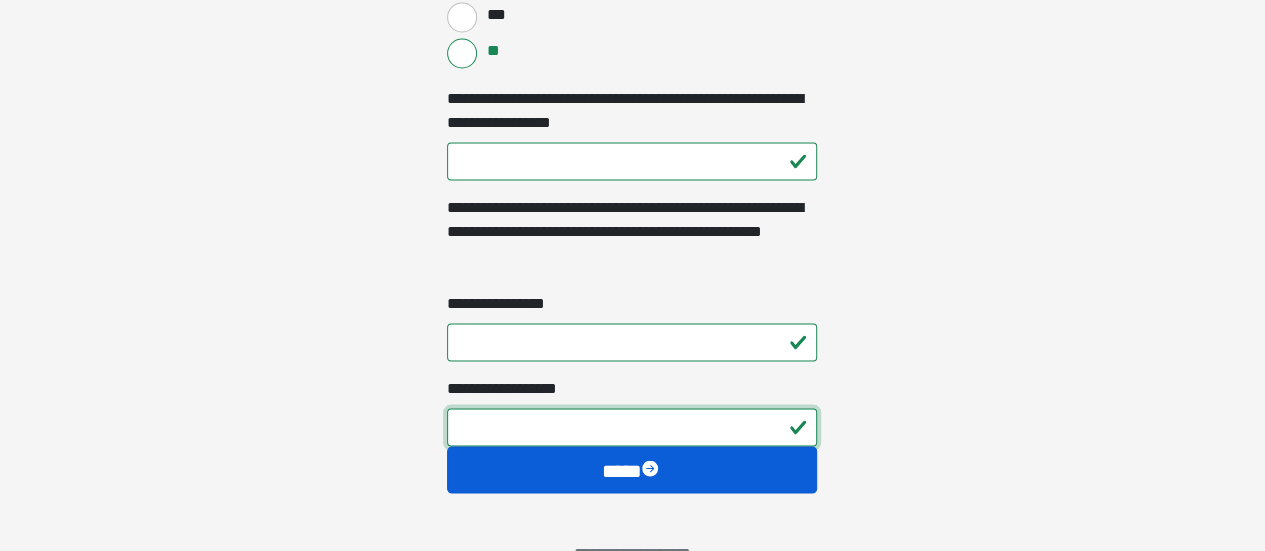 type on "*" 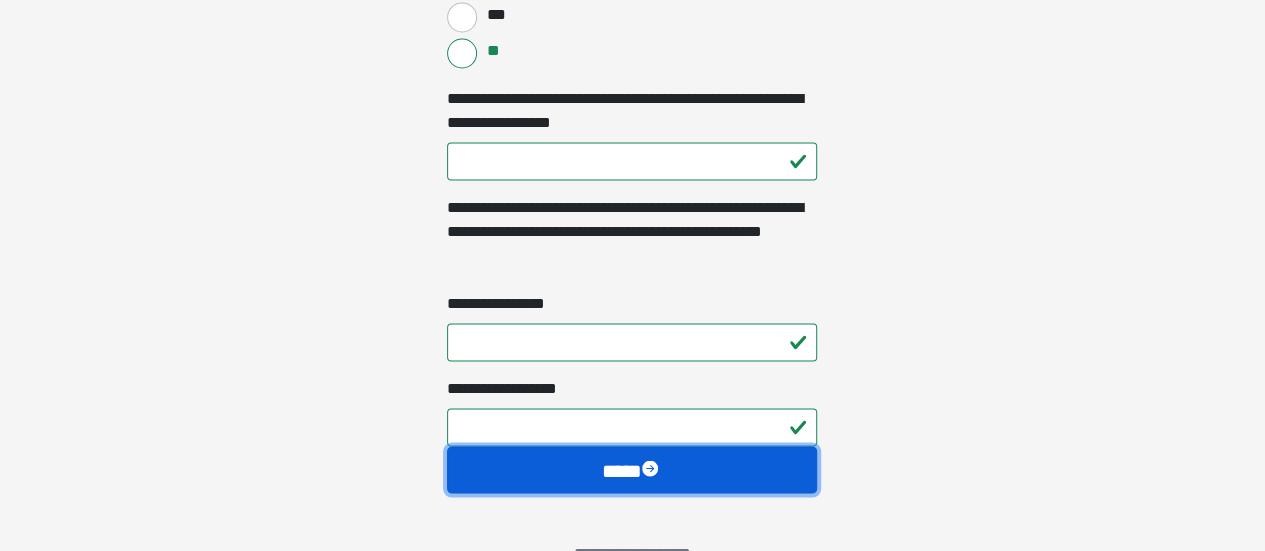 click on "****" at bounding box center [632, 469] 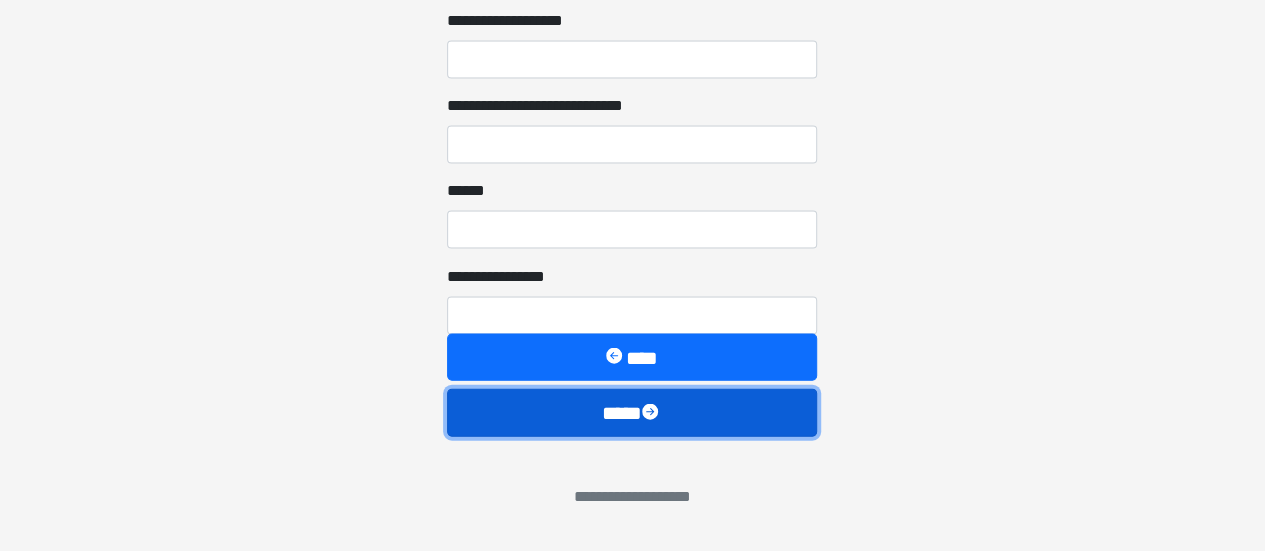 scroll, scrollTop: 2021, scrollLeft: 0, axis: vertical 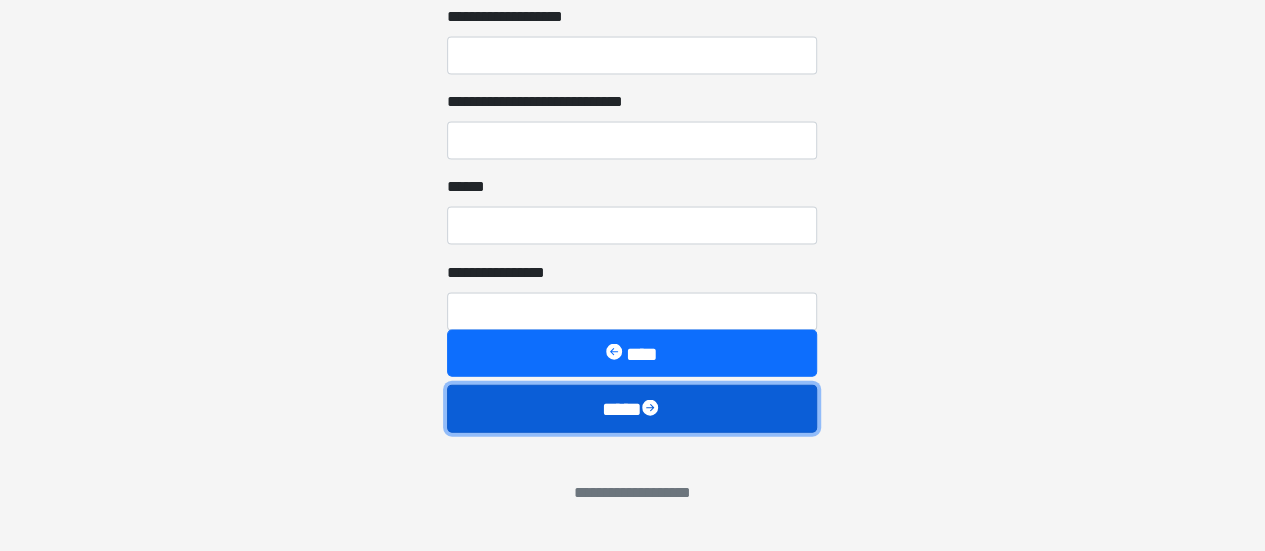 click on "****" at bounding box center (632, 408) 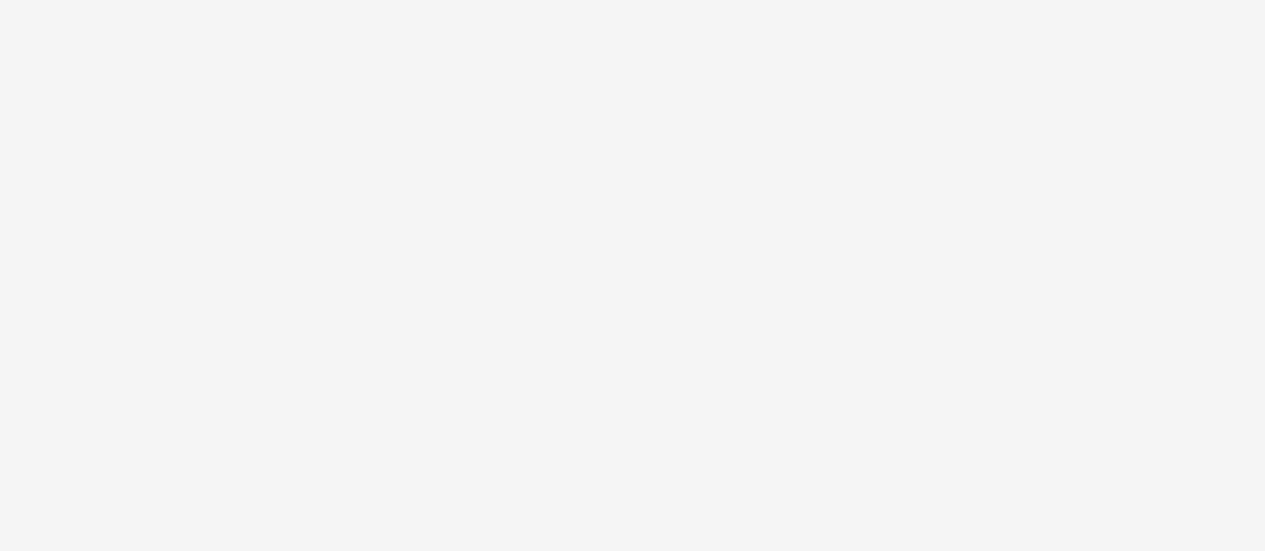 scroll, scrollTop: 106, scrollLeft: 0, axis: vertical 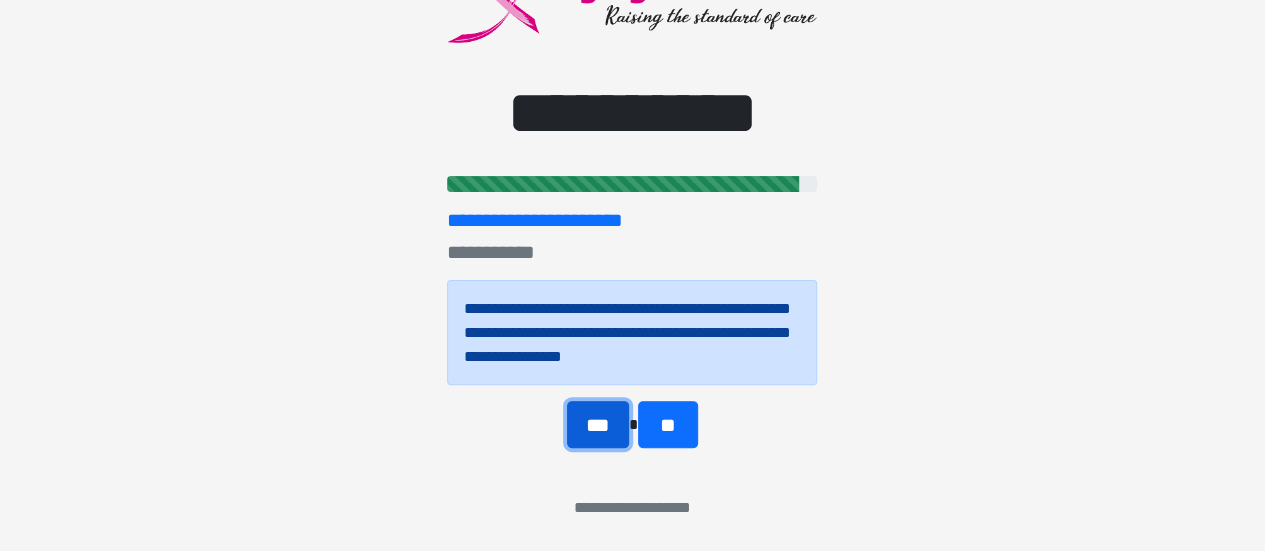 click on "***" at bounding box center (598, 424) 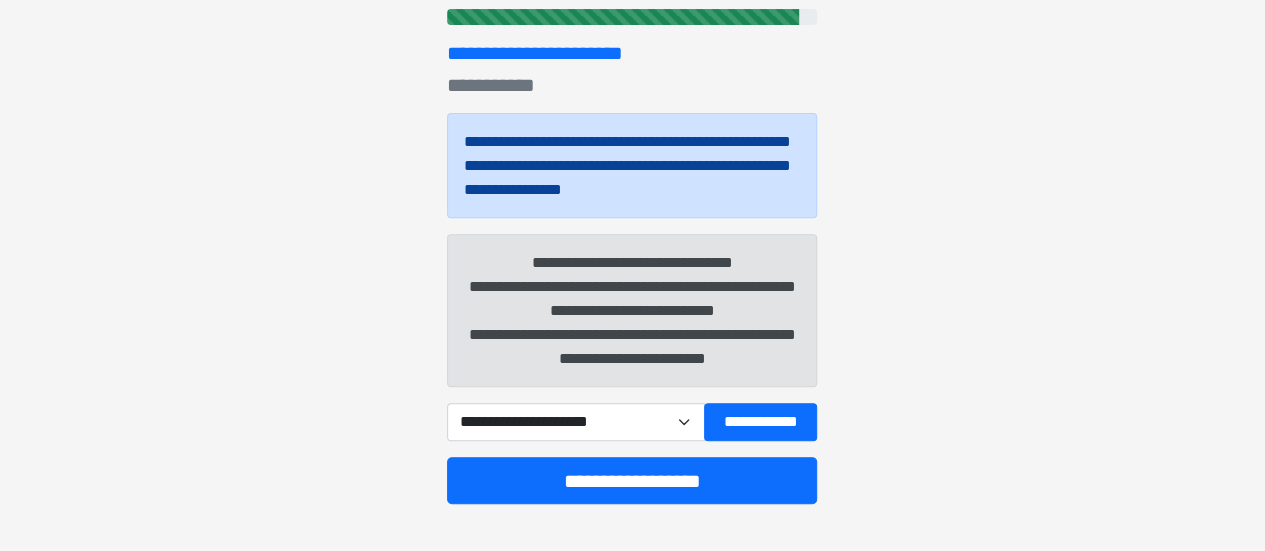 scroll, scrollTop: 328, scrollLeft: 0, axis: vertical 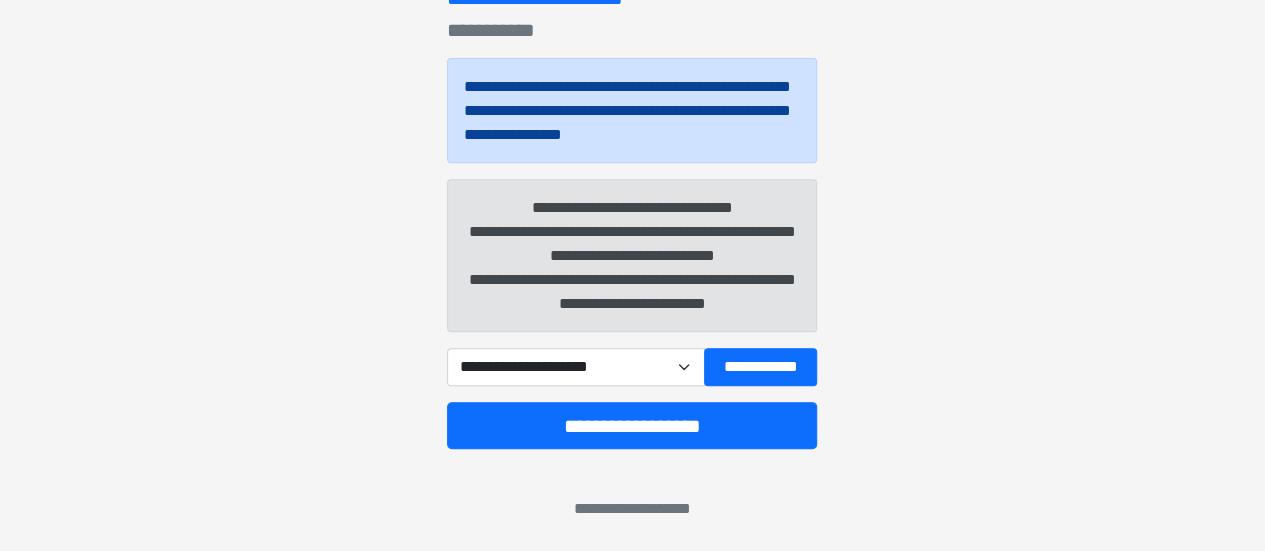 drag, startPoint x: 686, startPoint y: 338, endPoint x: 684, endPoint y: 357, distance: 19.104973 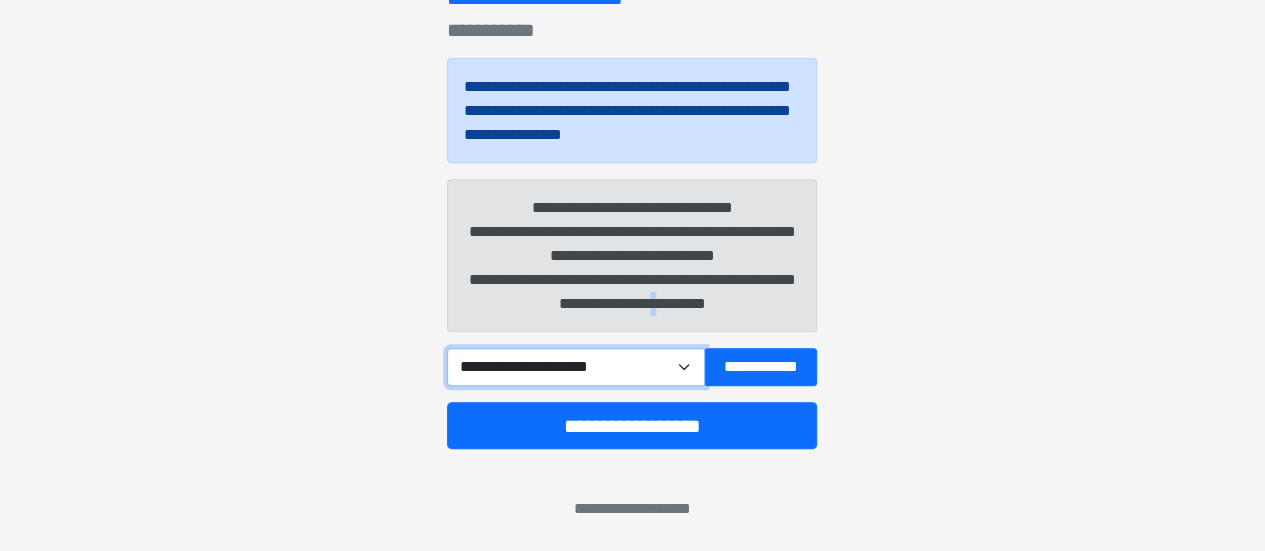 click on "**********" at bounding box center (575, 366) 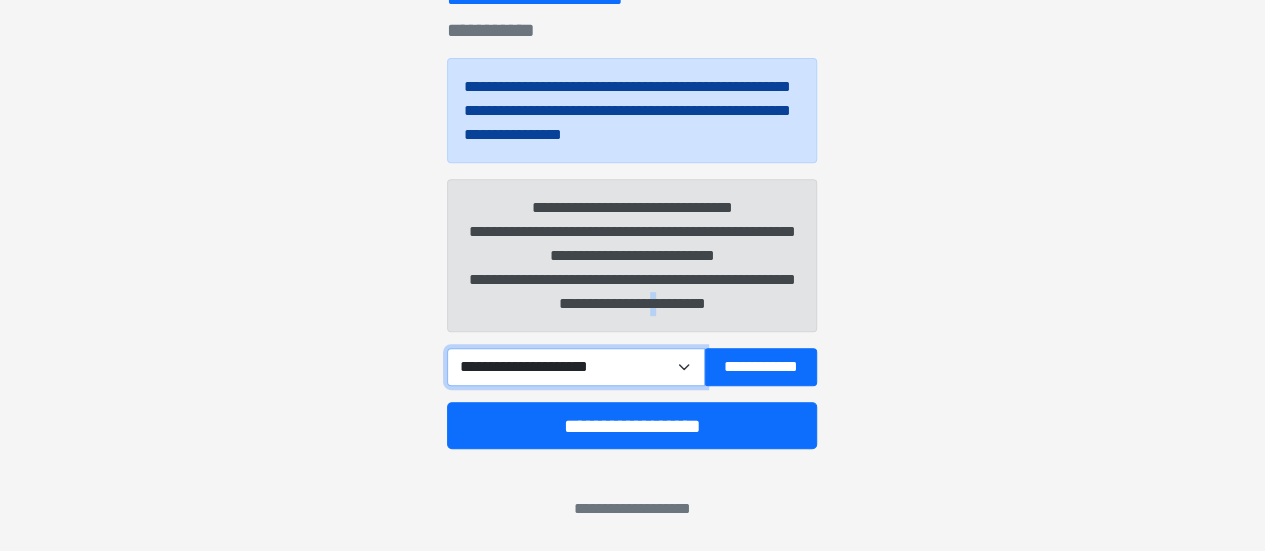 select on "****" 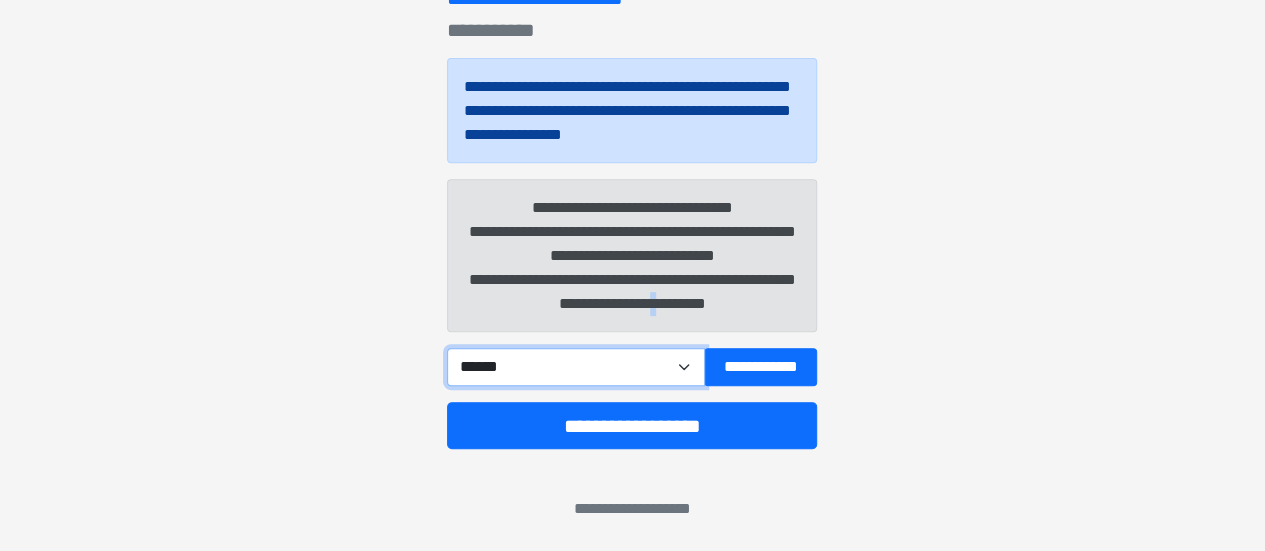 click on "**********" at bounding box center (575, 366) 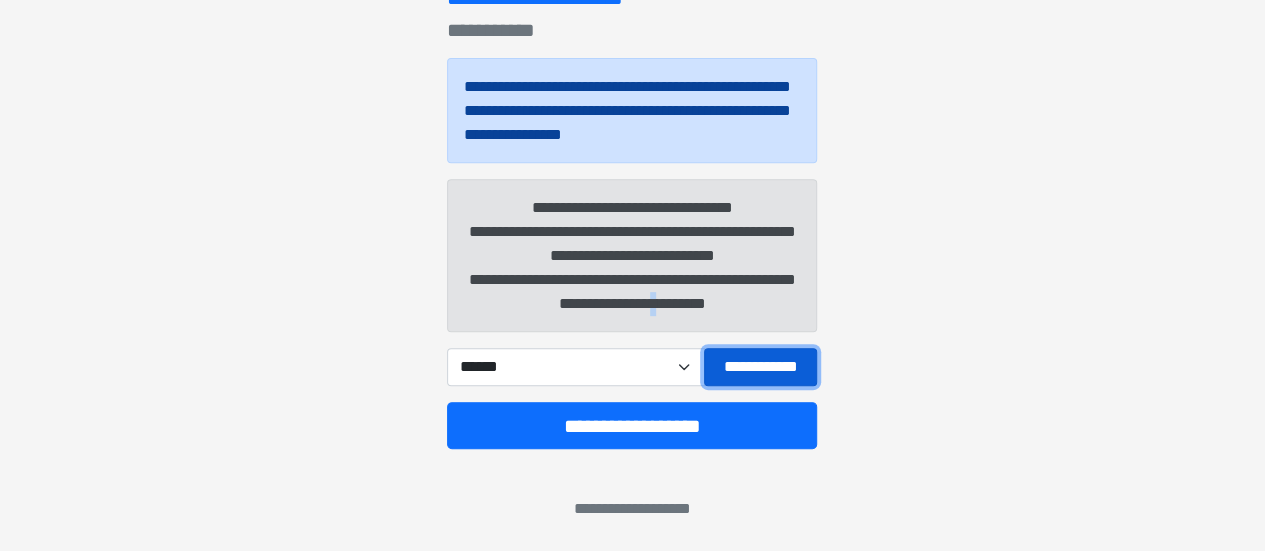 click on "**********" at bounding box center (761, 366) 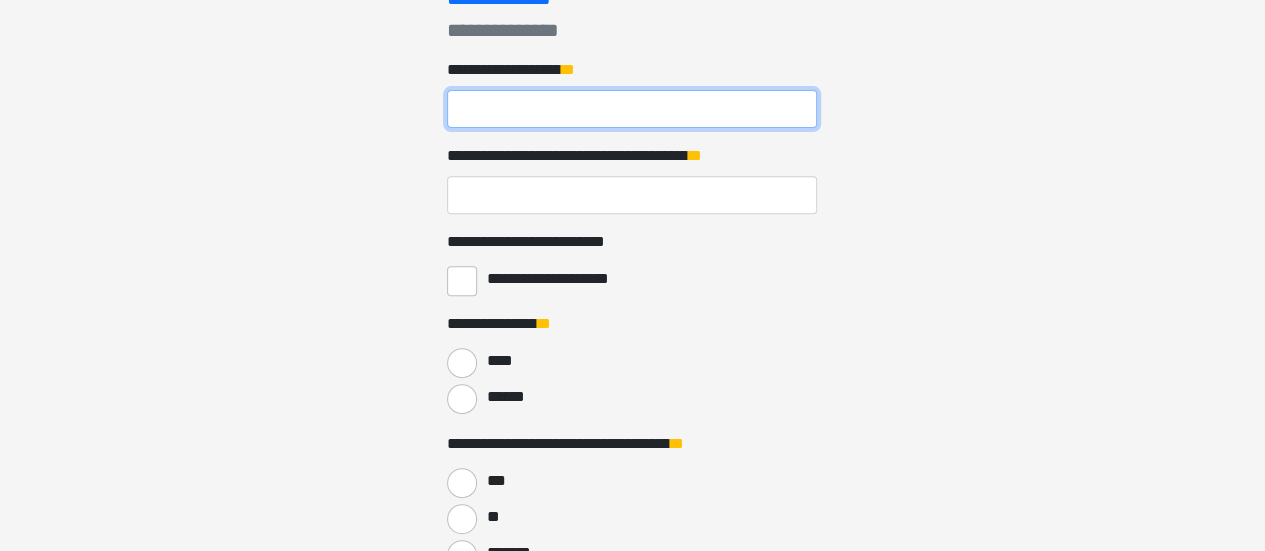 click on "**********" at bounding box center (632, 109) 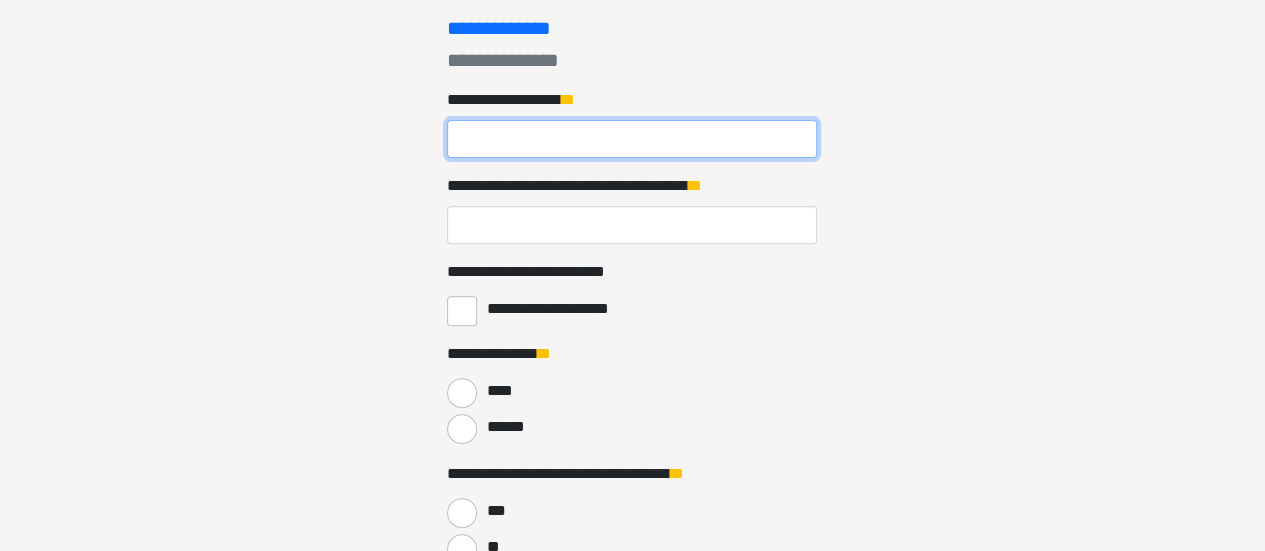 scroll, scrollTop: 300, scrollLeft: 0, axis: vertical 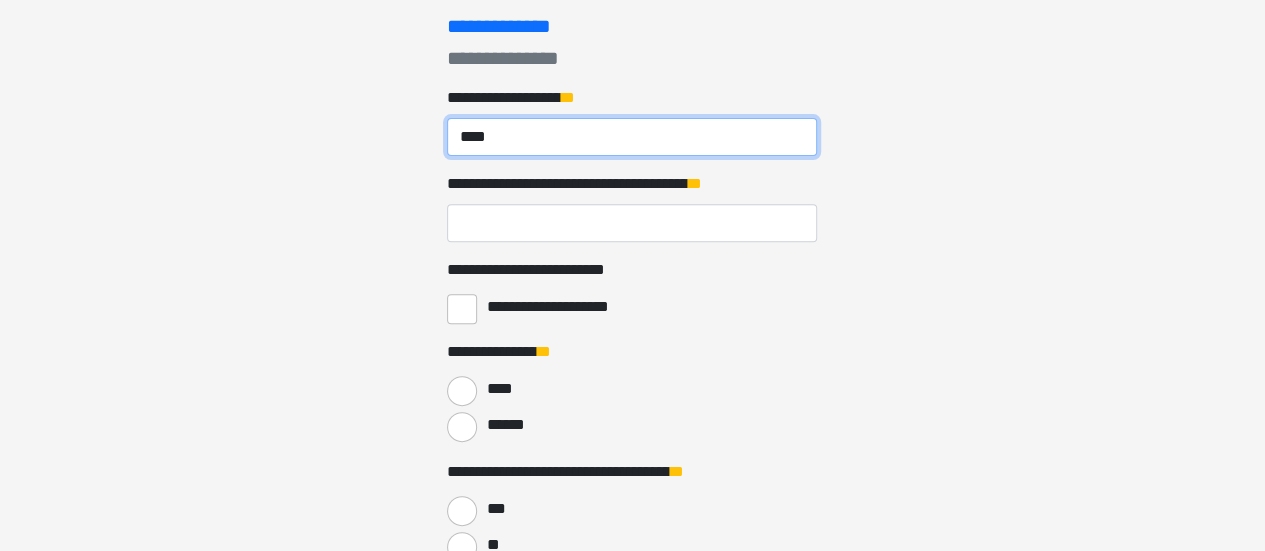 type on "****" 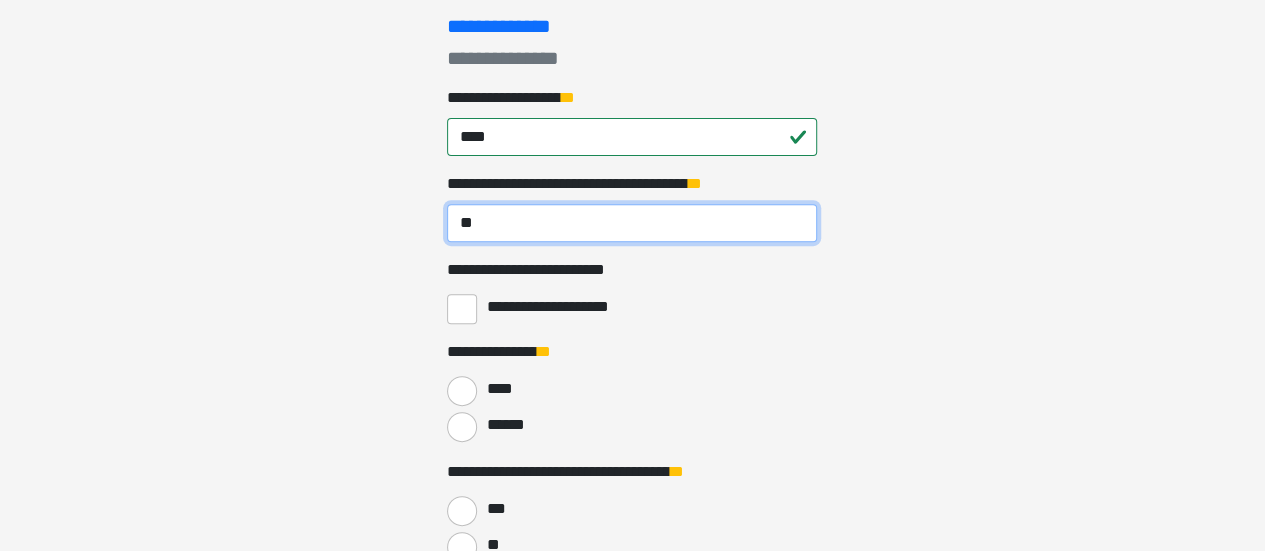 type on "**" 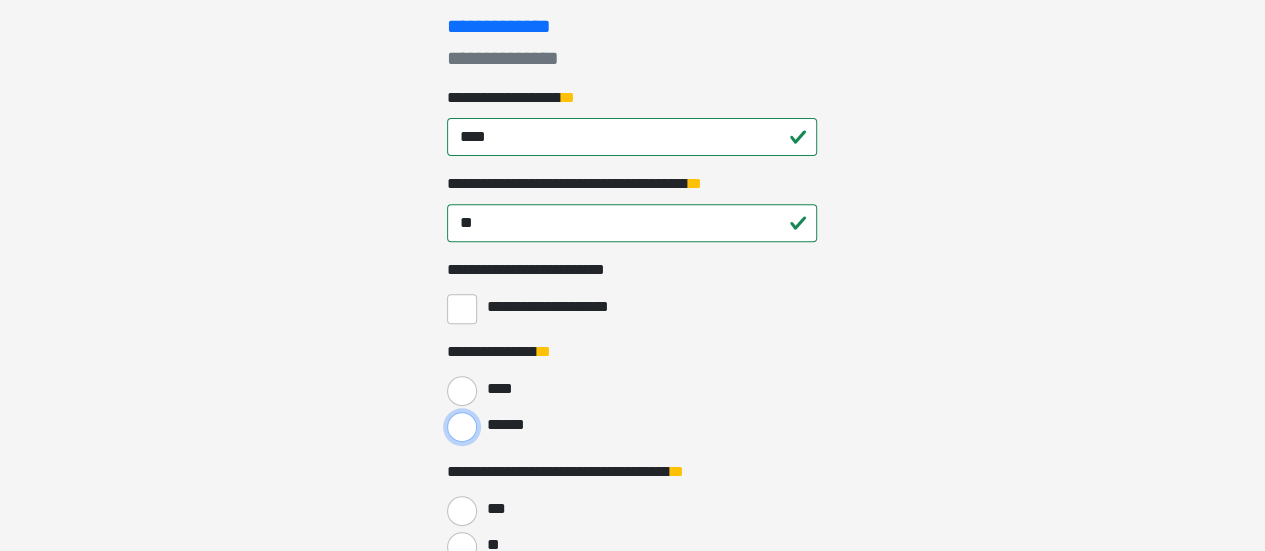 click on "******" at bounding box center (462, 427) 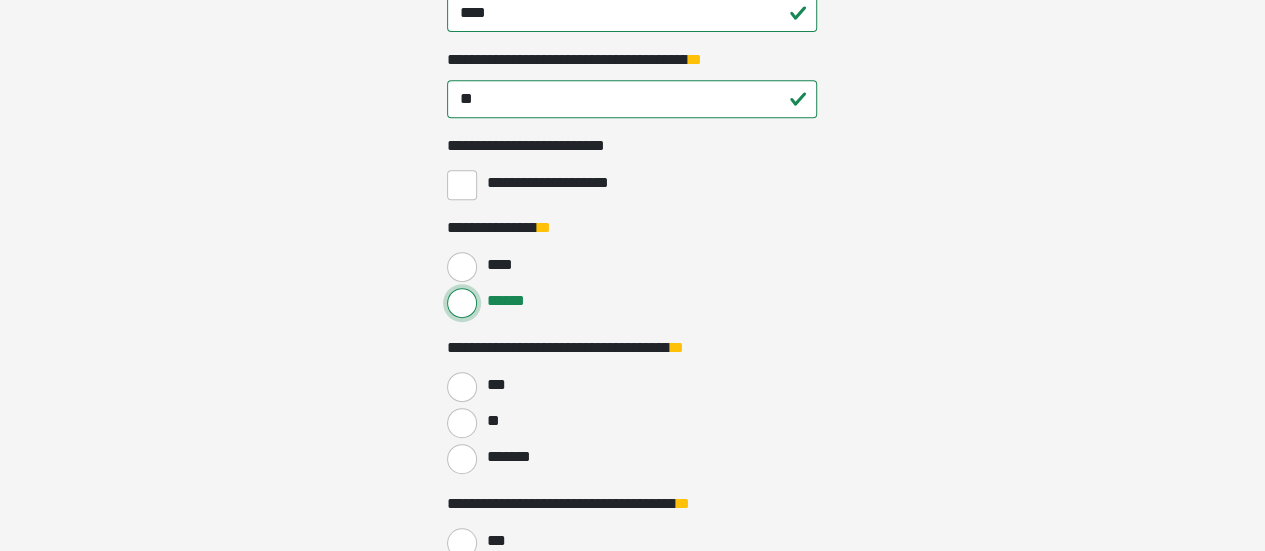 scroll, scrollTop: 600, scrollLeft: 0, axis: vertical 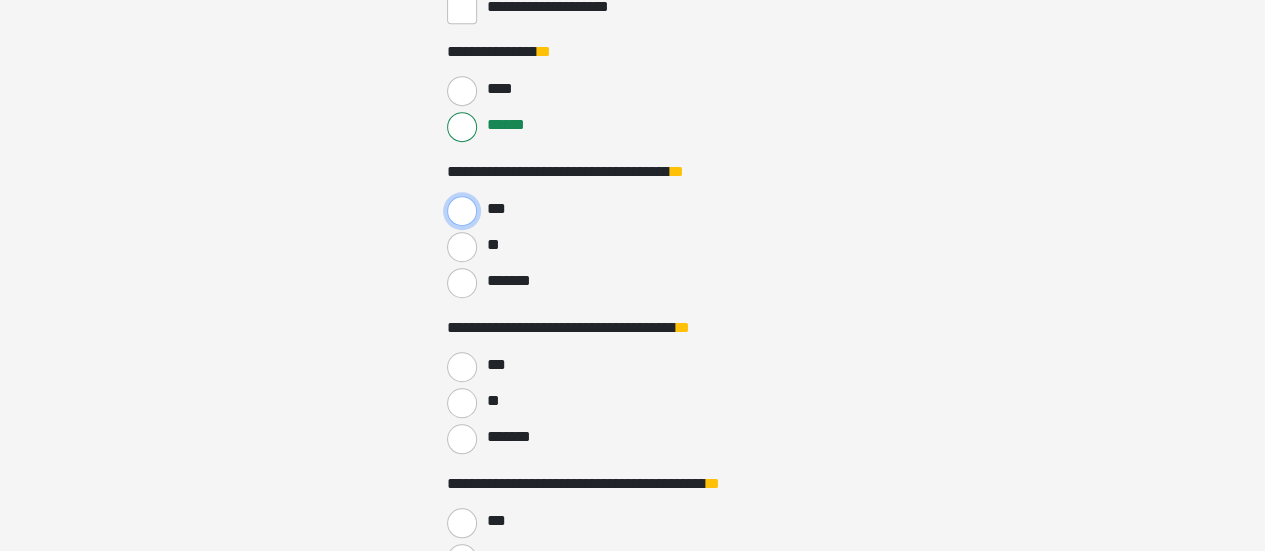 click on "***" at bounding box center [462, 211] 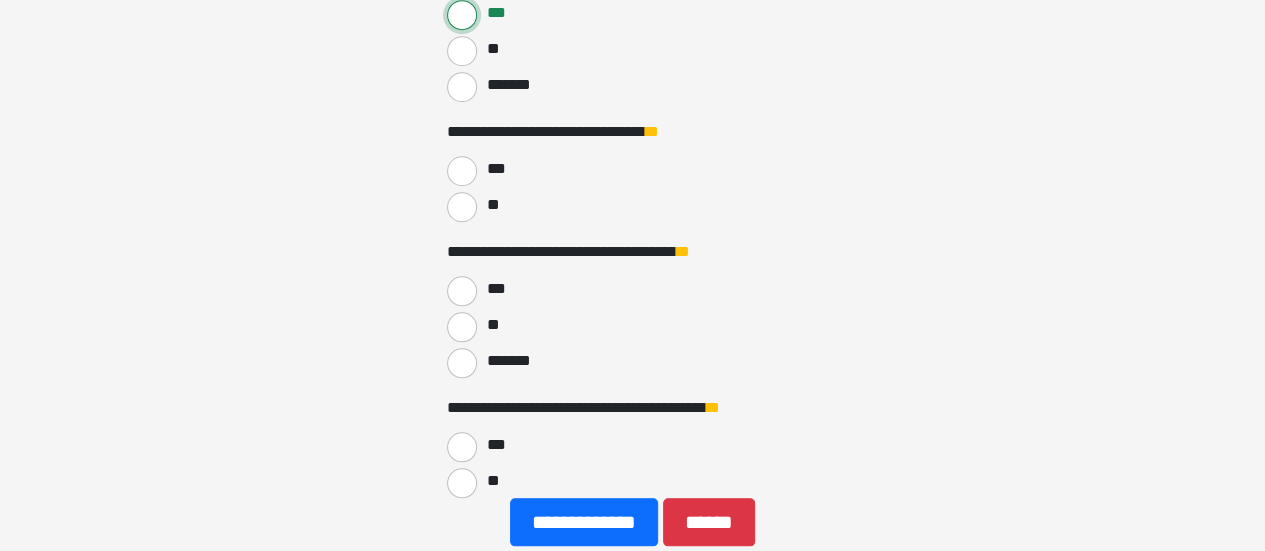 scroll, scrollTop: 800, scrollLeft: 0, axis: vertical 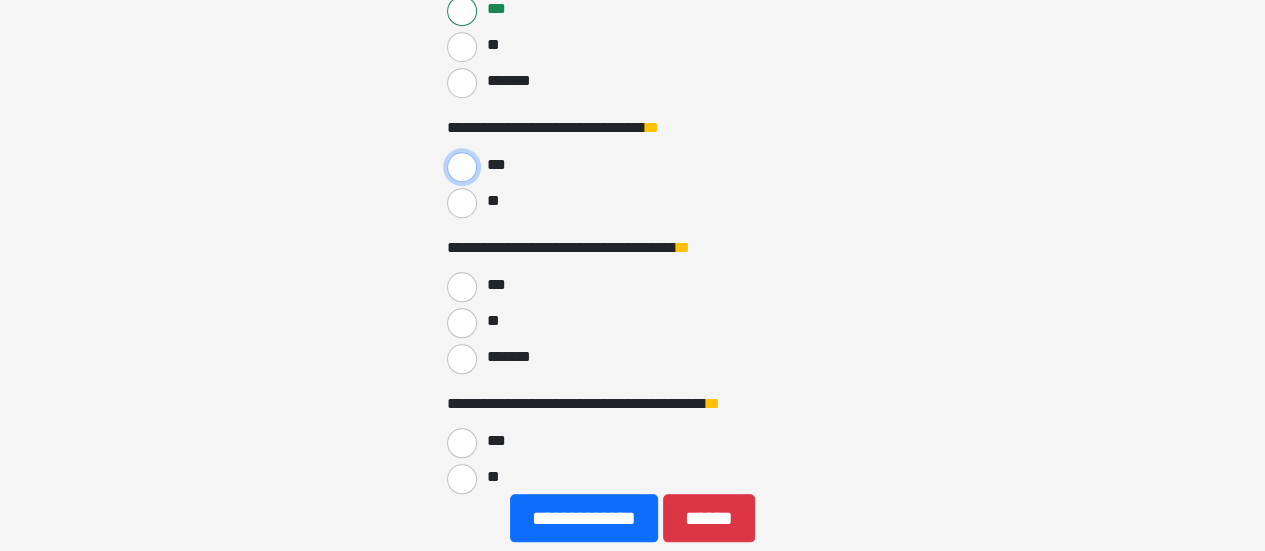 click on "***" at bounding box center [462, 167] 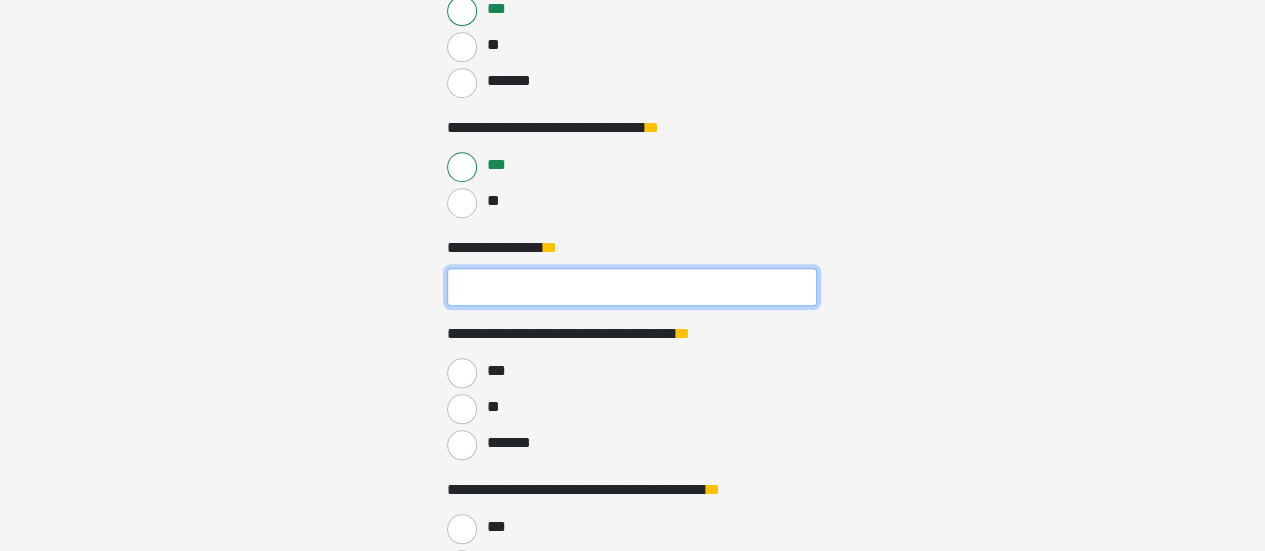 click on "**********" at bounding box center (632, 287) 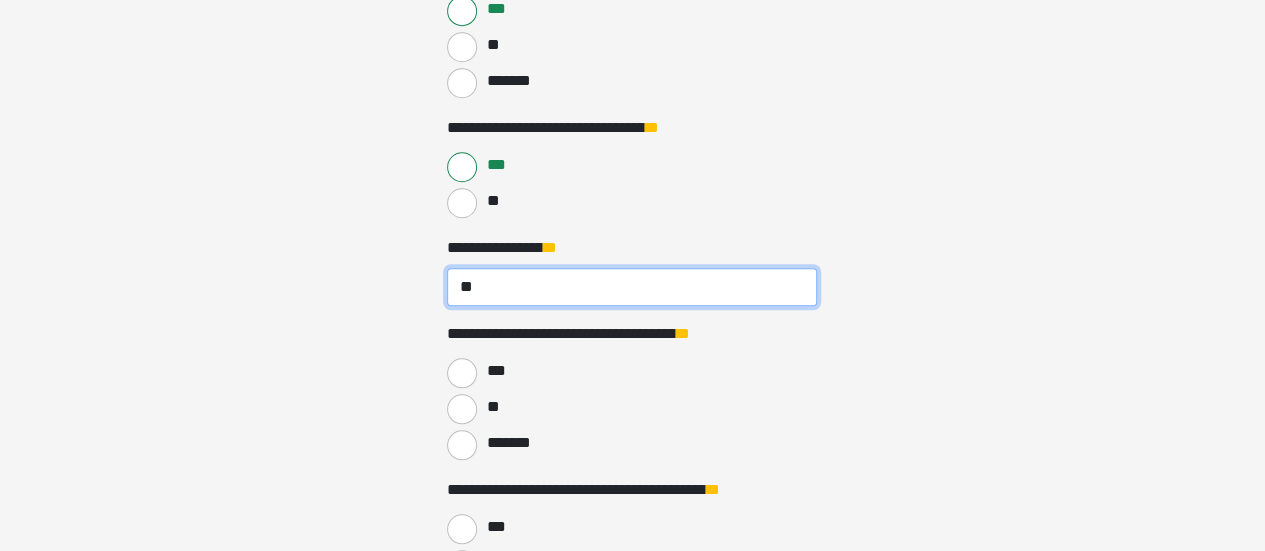type on "**" 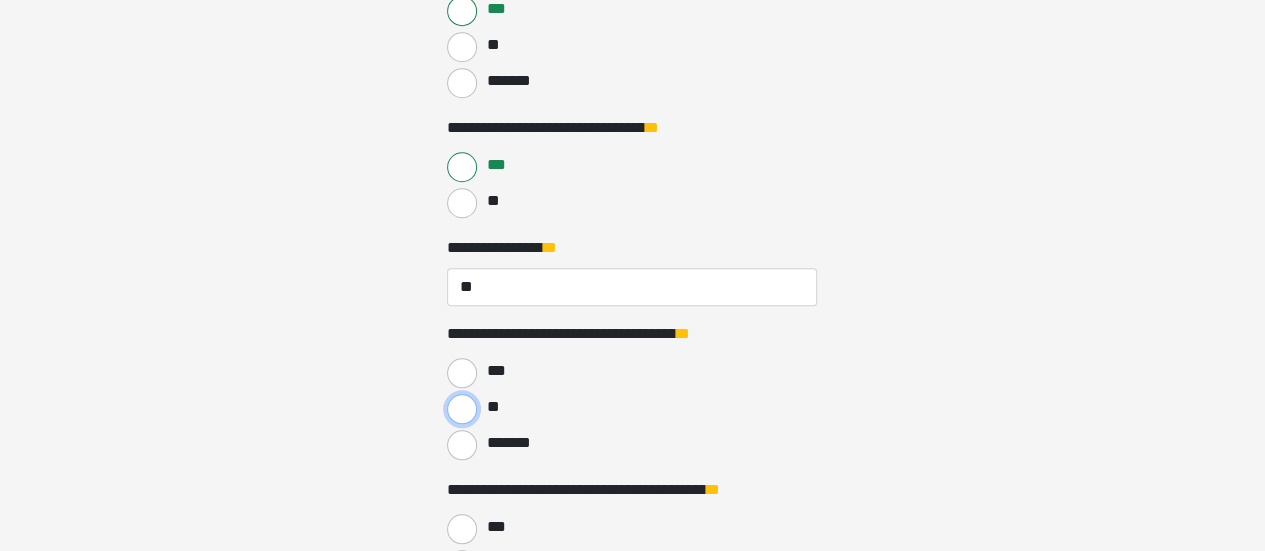 click on "**" at bounding box center [462, 409] 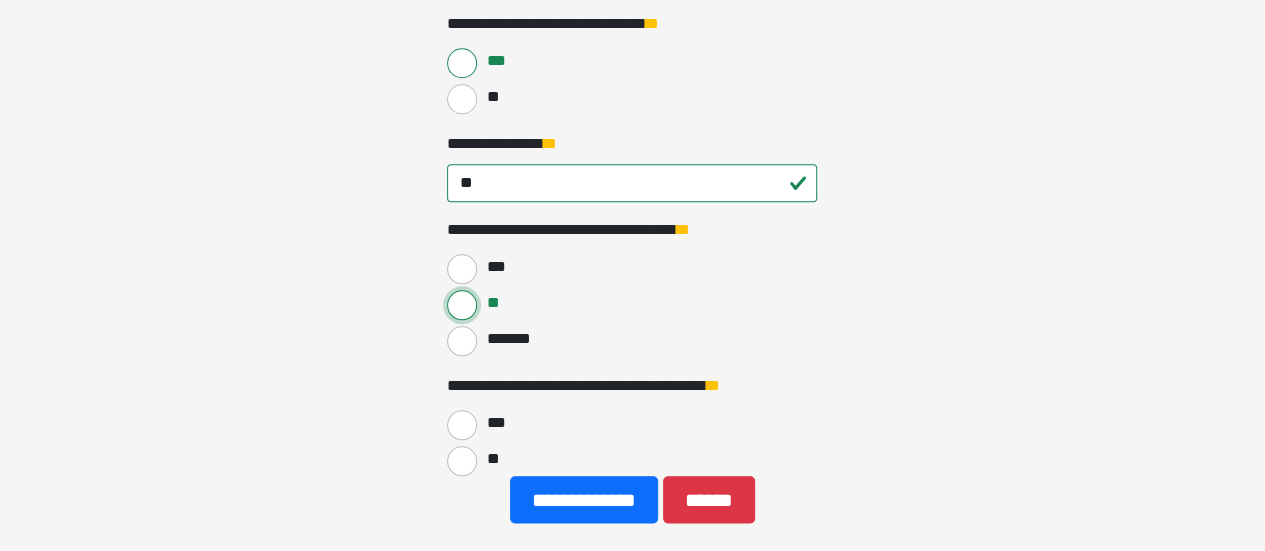 scroll, scrollTop: 1010, scrollLeft: 0, axis: vertical 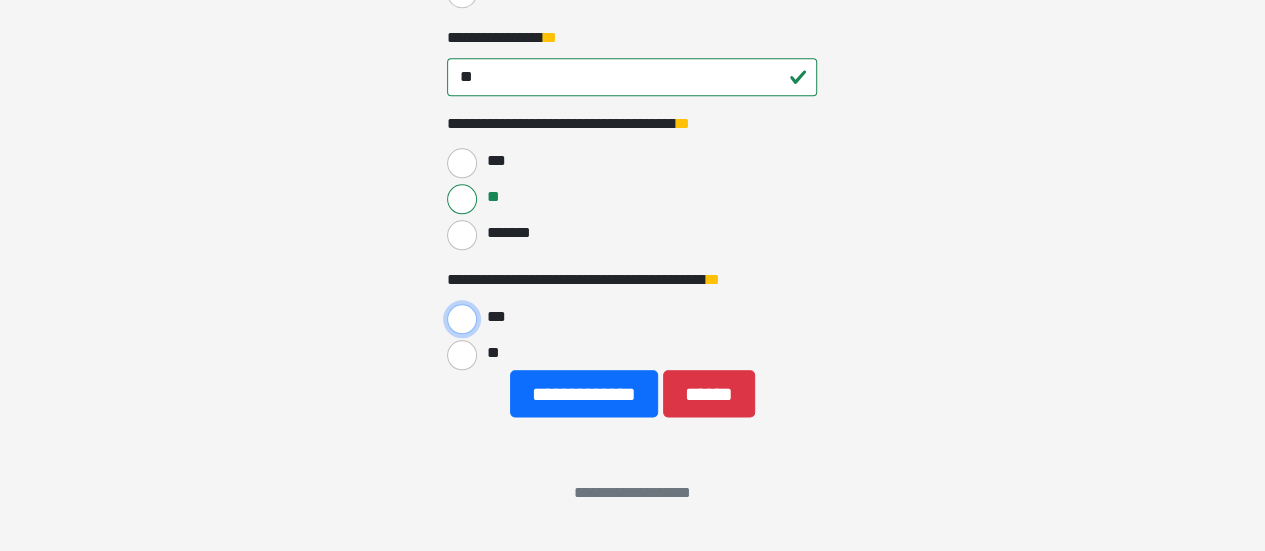 click on "***" at bounding box center (462, 319) 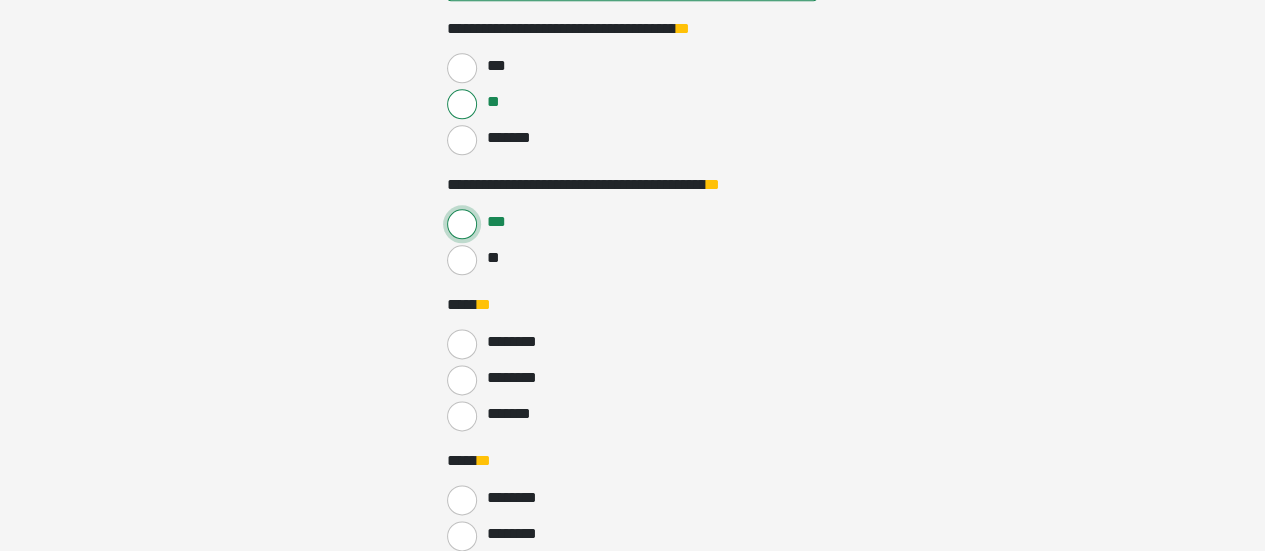 scroll, scrollTop: 1210, scrollLeft: 0, axis: vertical 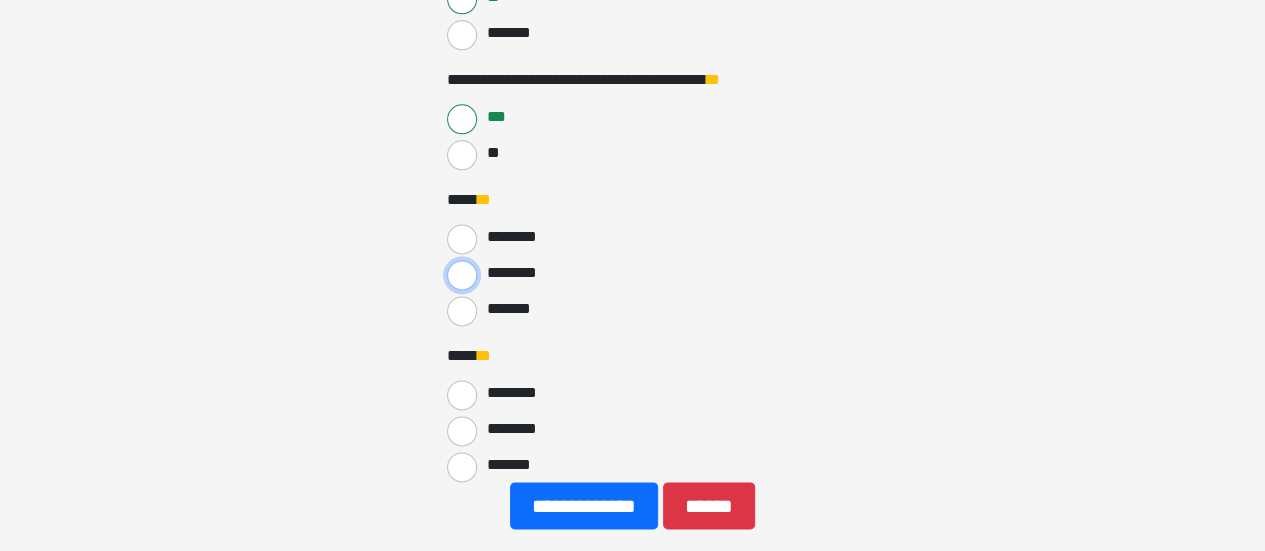 click on "********" at bounding box center (462, 275) 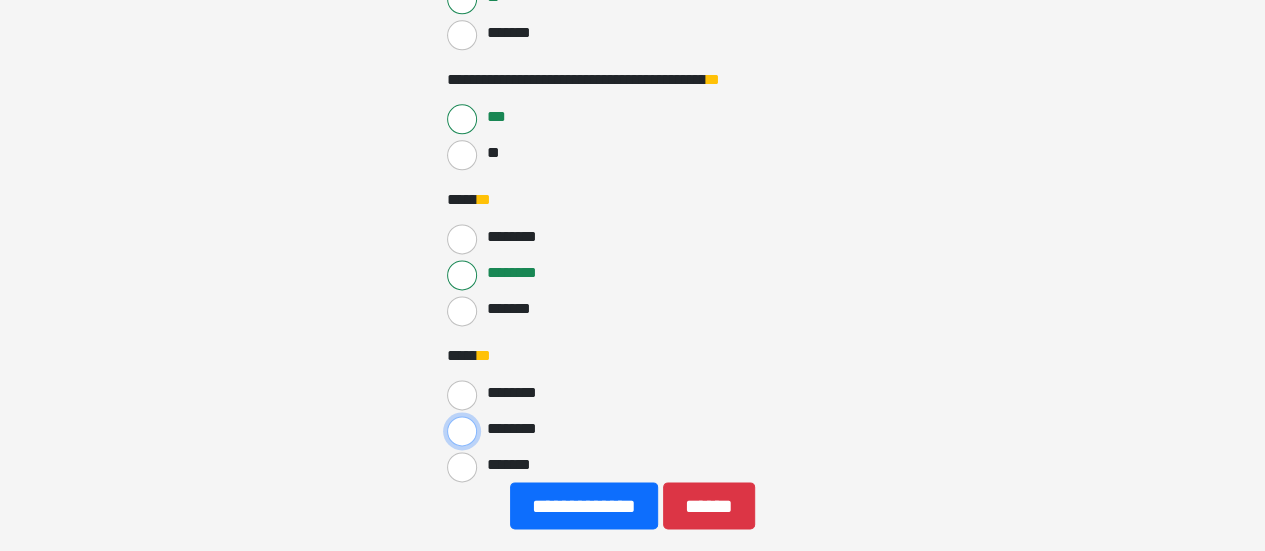 click on "********" at bounding box center [462, 431] 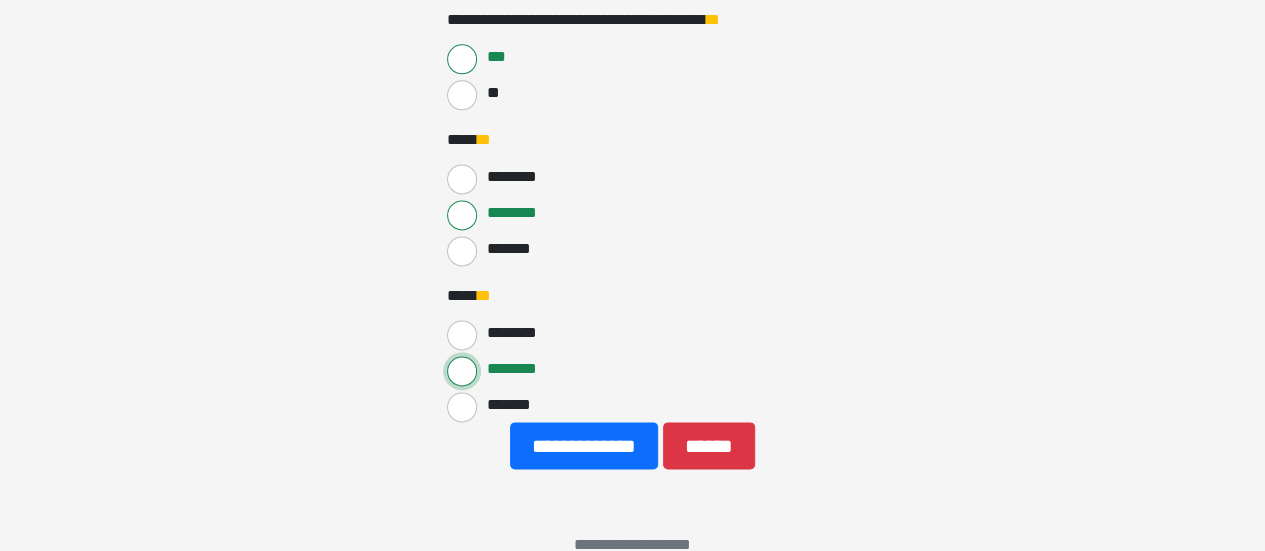 scroll, scrollTop: 1322, scrollLeft: 0, axis: vertical 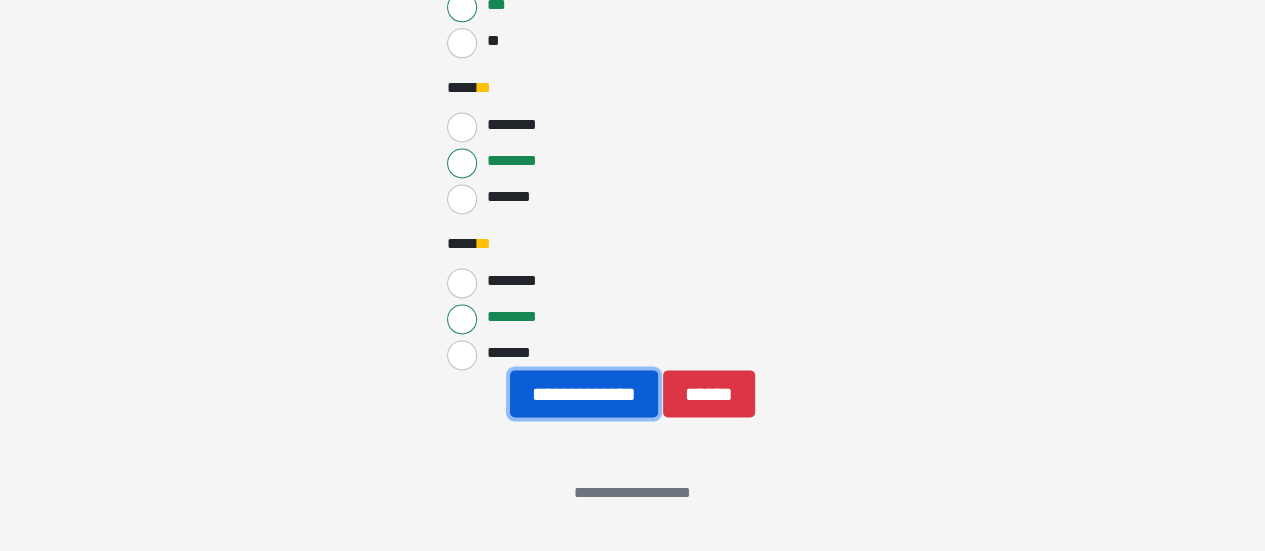 click on "**********" at bounding box center [584, 393] 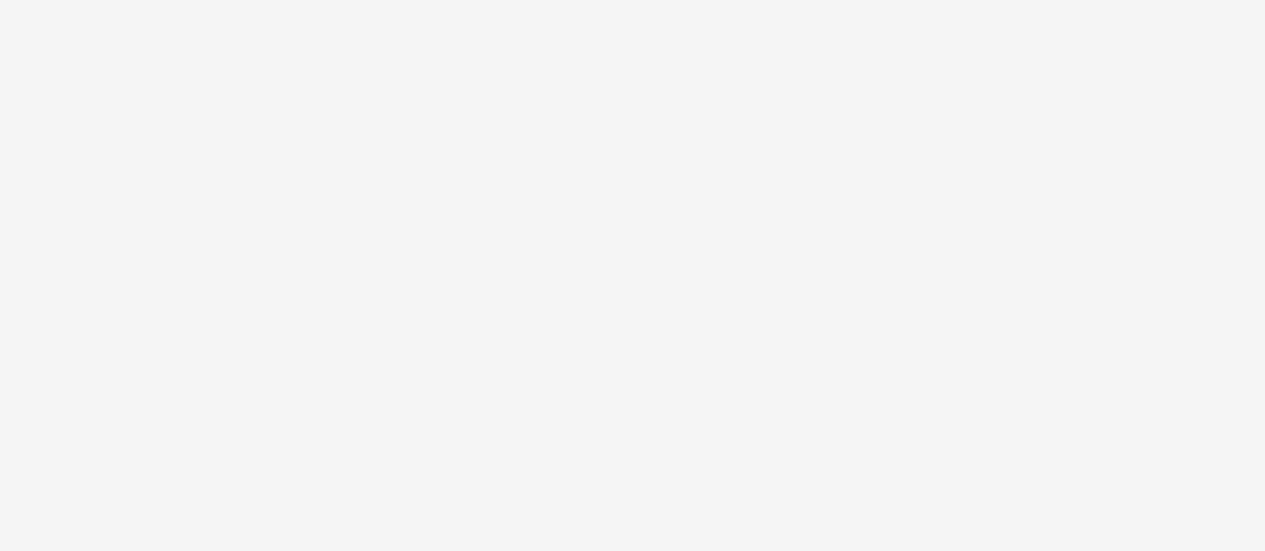 scroll, scrollTop: 270, scrollLeft: 0, axis: vertical 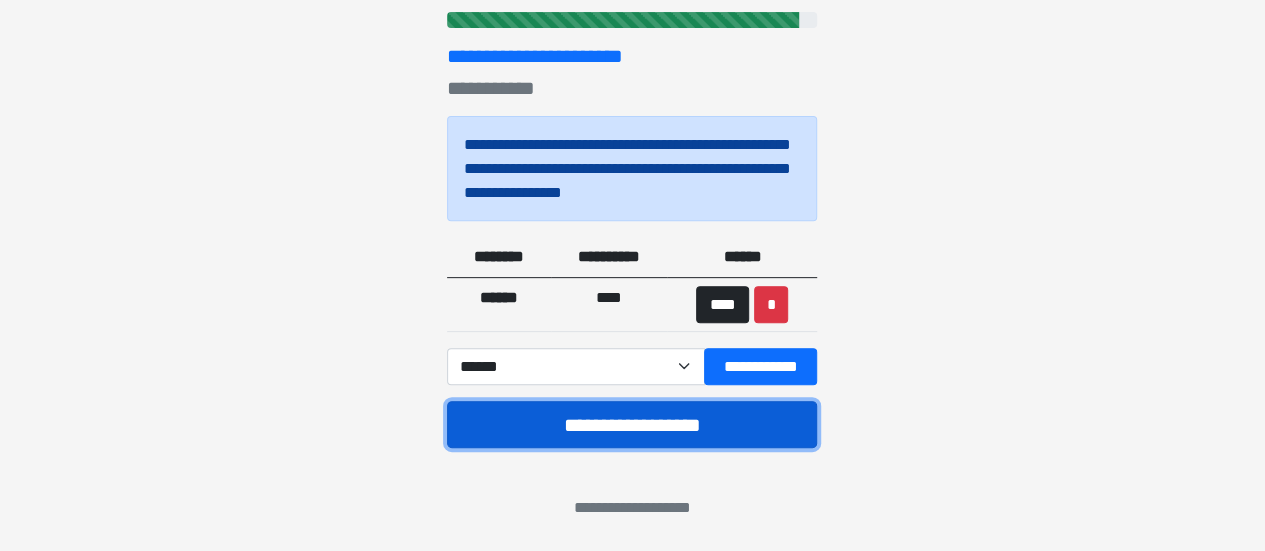 click on "**********" at bounding box center [632, 424] 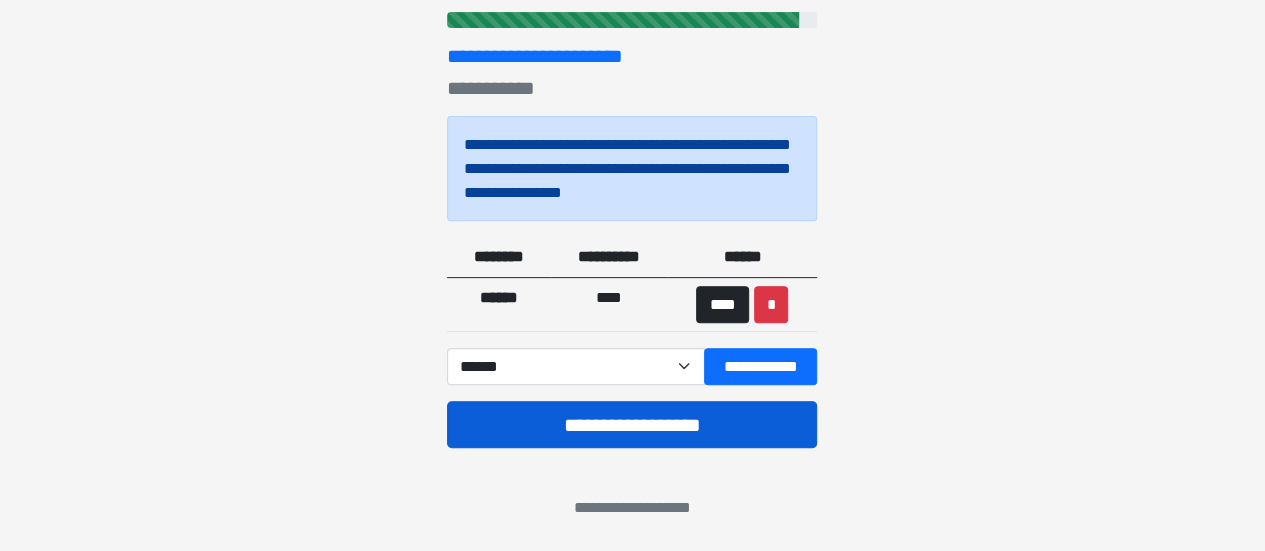 scroll, scrollTop: 180, scrollLeft: 0, axis: vertical 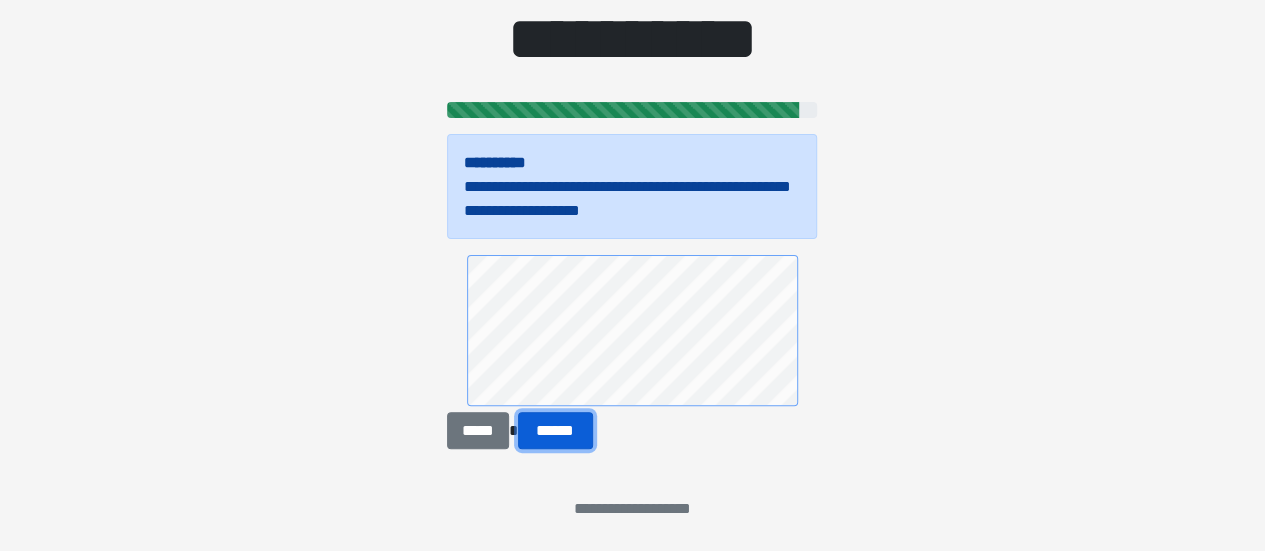 click on "******" at bounding box center [555, 430] 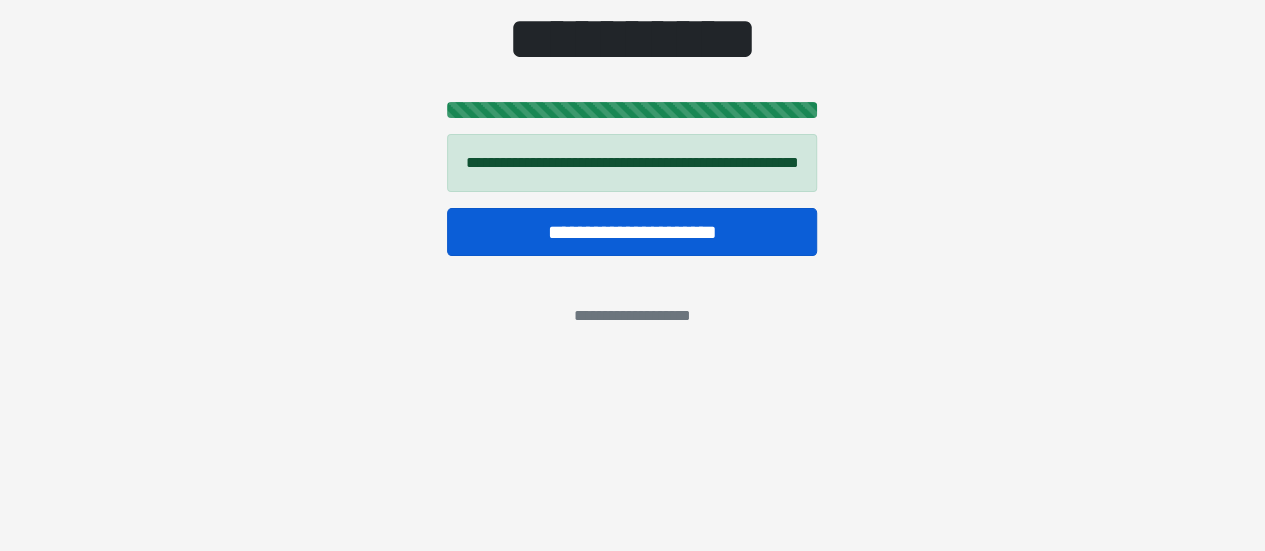 scroll, scrollTop: 10, scrollLeft: 0, axis: vertical 